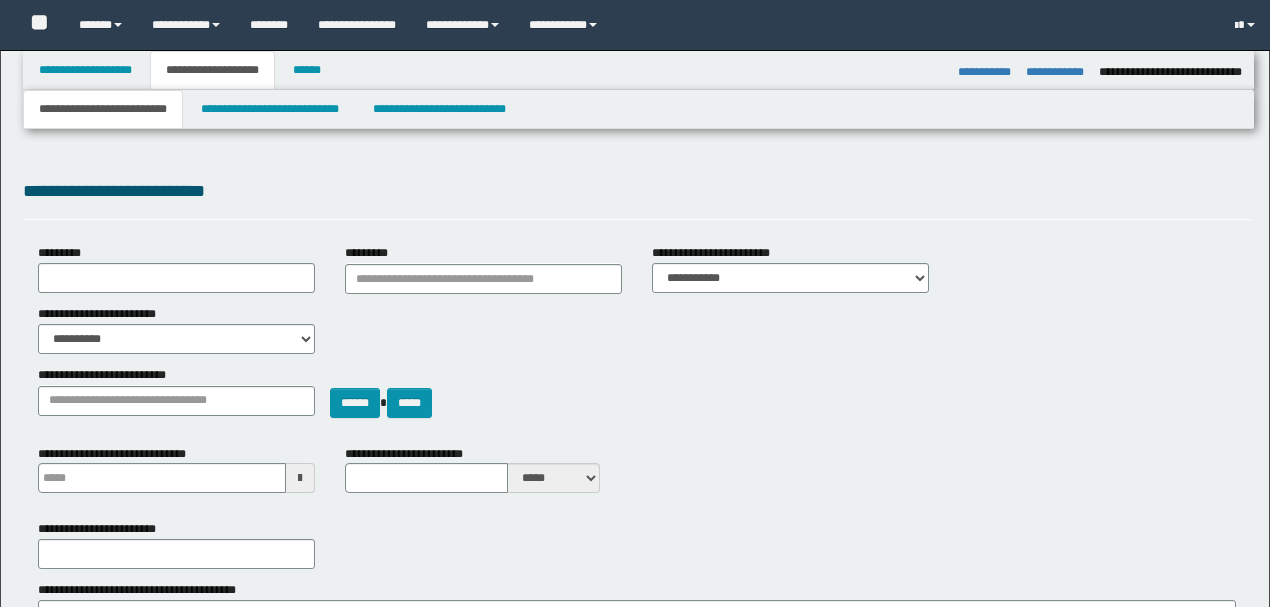 select on "*" 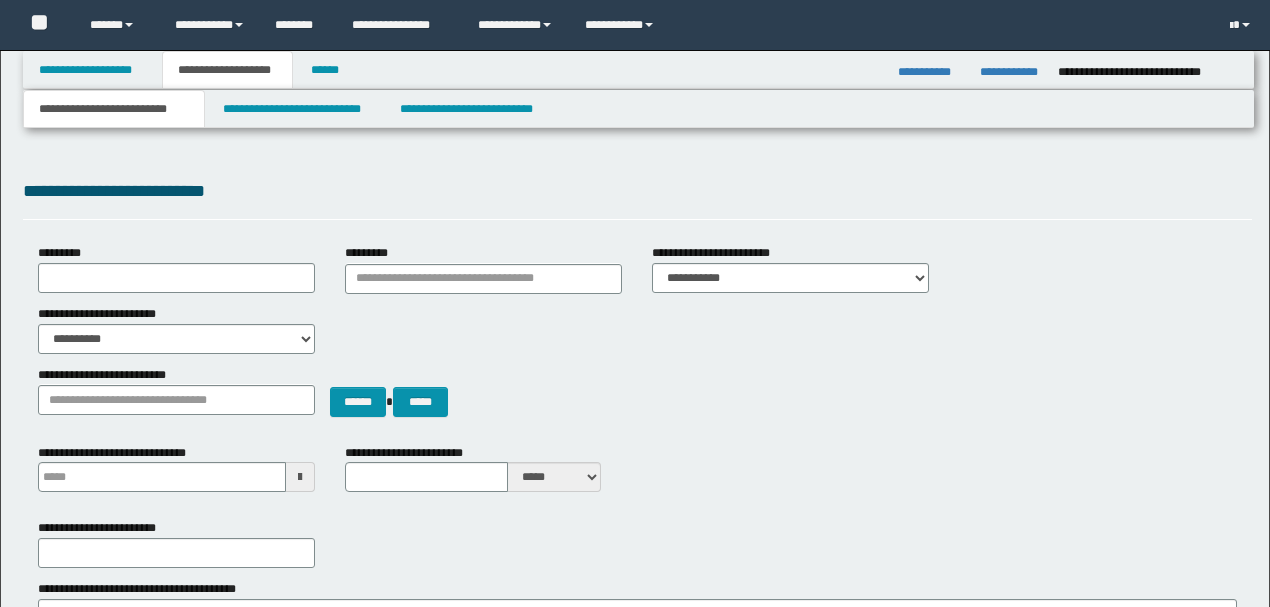 scroll, scrollTop: 800, scrollLeft: 0, axis: vertical 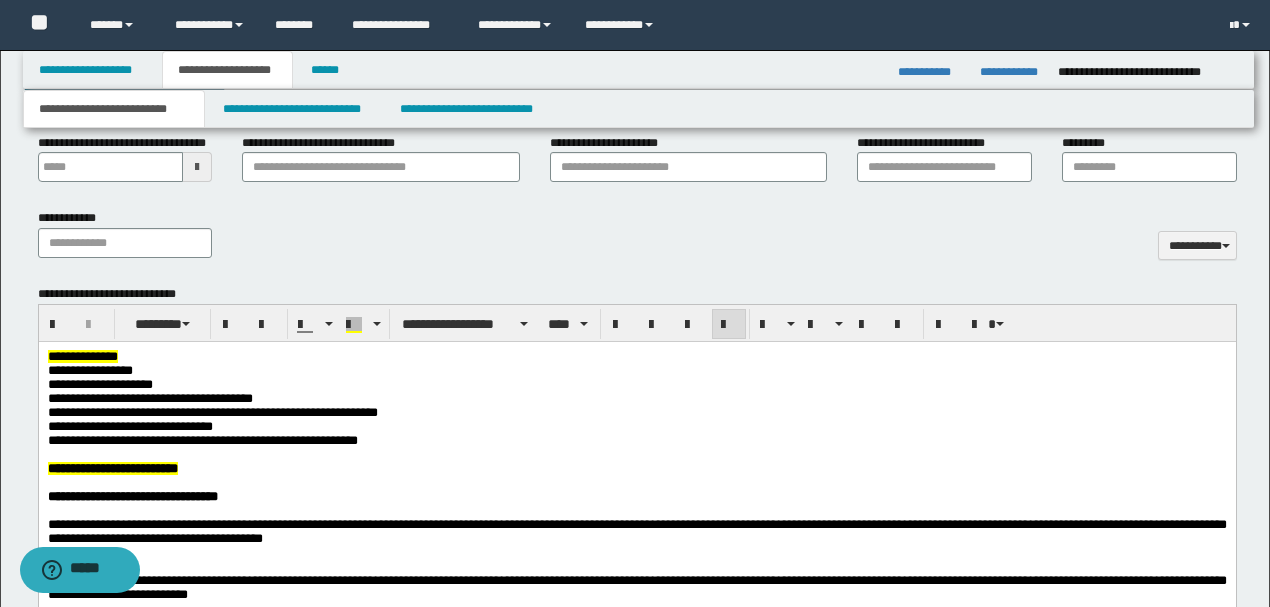 drag, startPoint x: 129, startPoint y: 371, endPoint x: 168, endPoint y: 343, distance: 48.010414 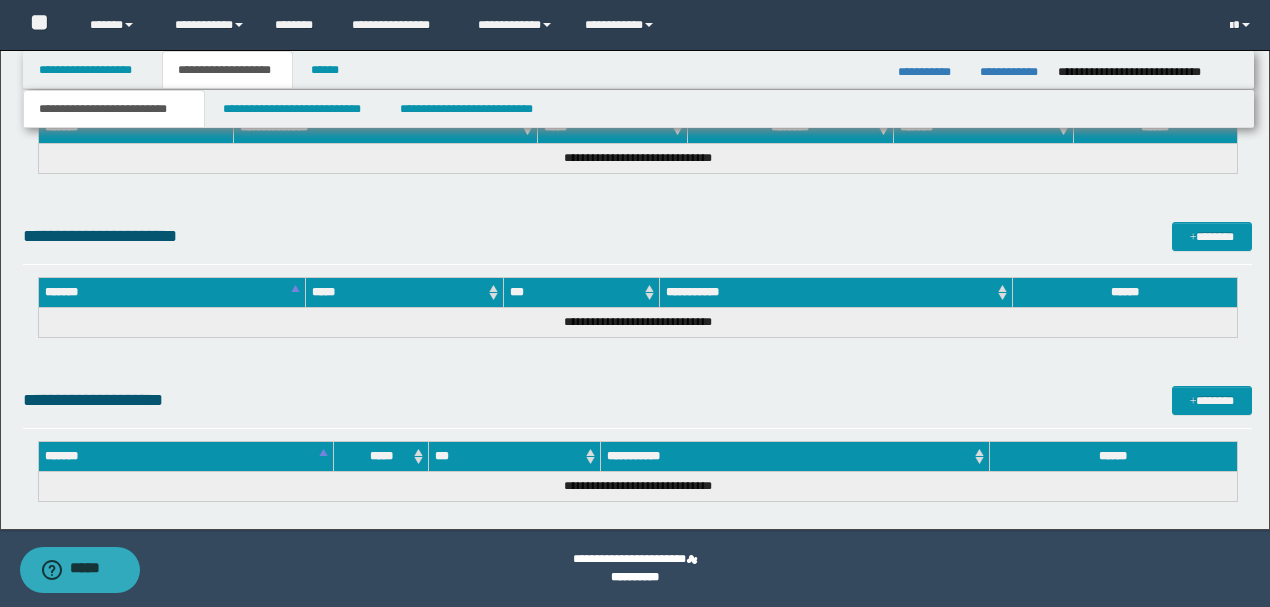 scroll, scrollTop: 2011, scrollLeft: 0, axis: vertical 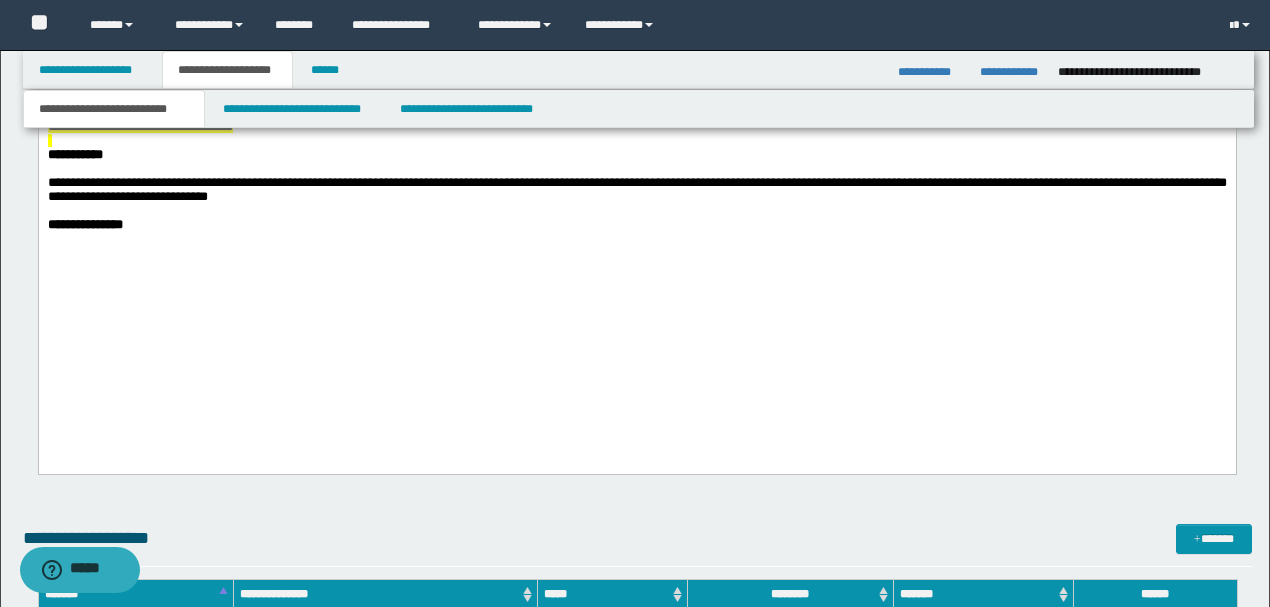 click at bounding box center (636, 212) 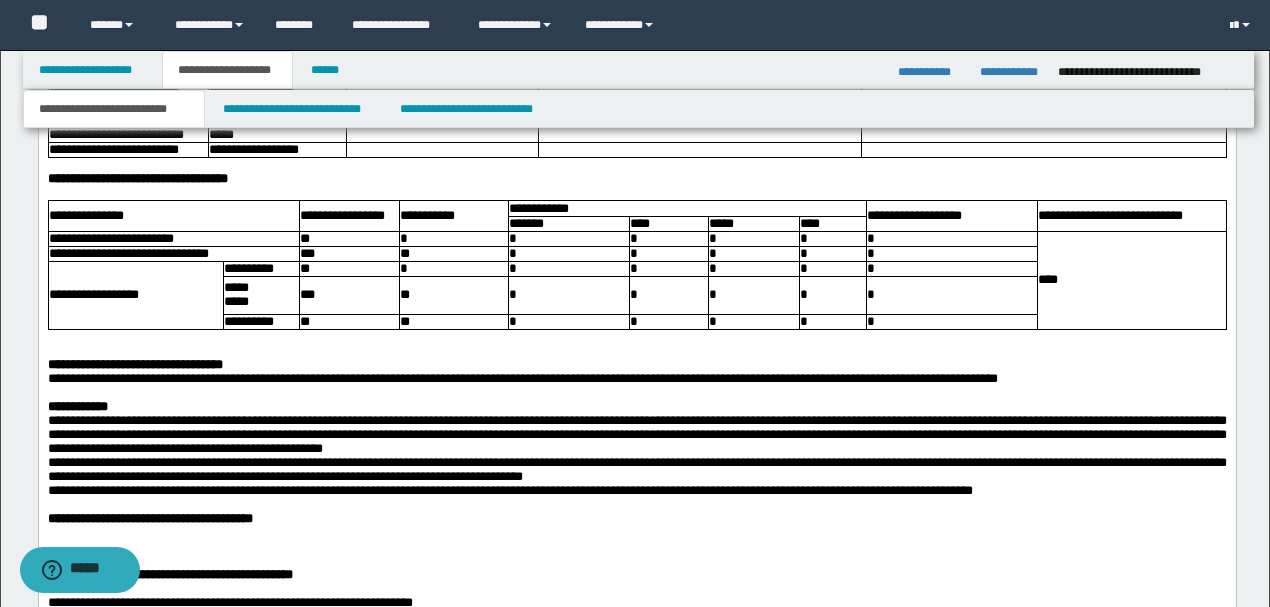scroll, scrollTop: 3478, scrollLeft: 0, axis: vertical 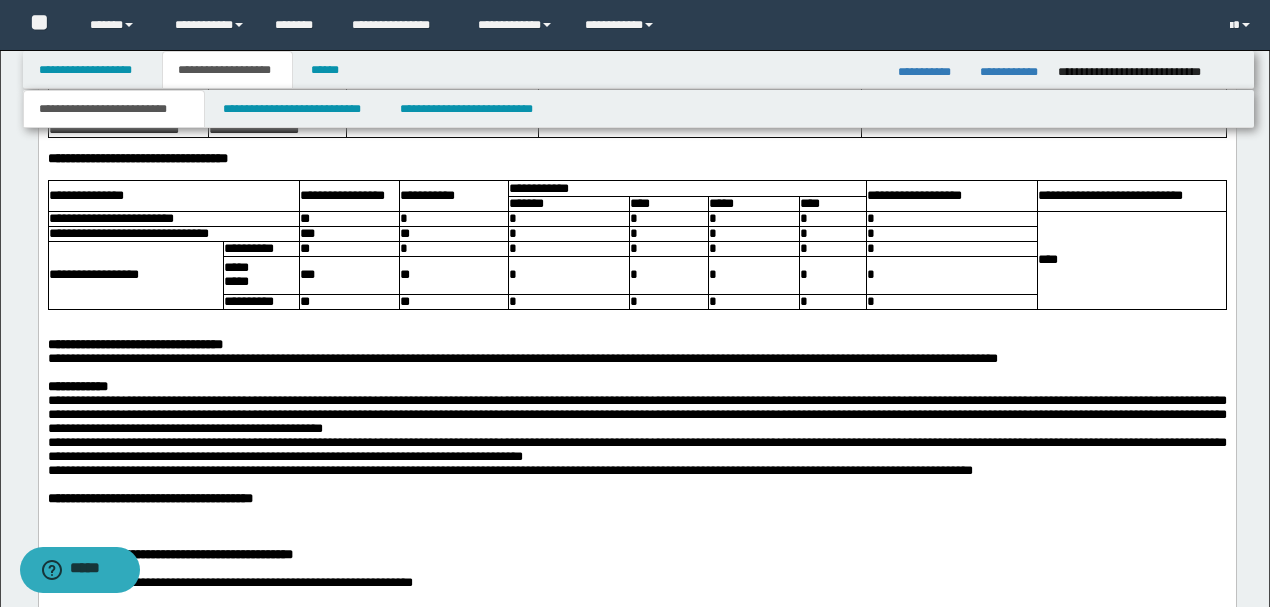 click on "**********" at bounding box center [699, -54] 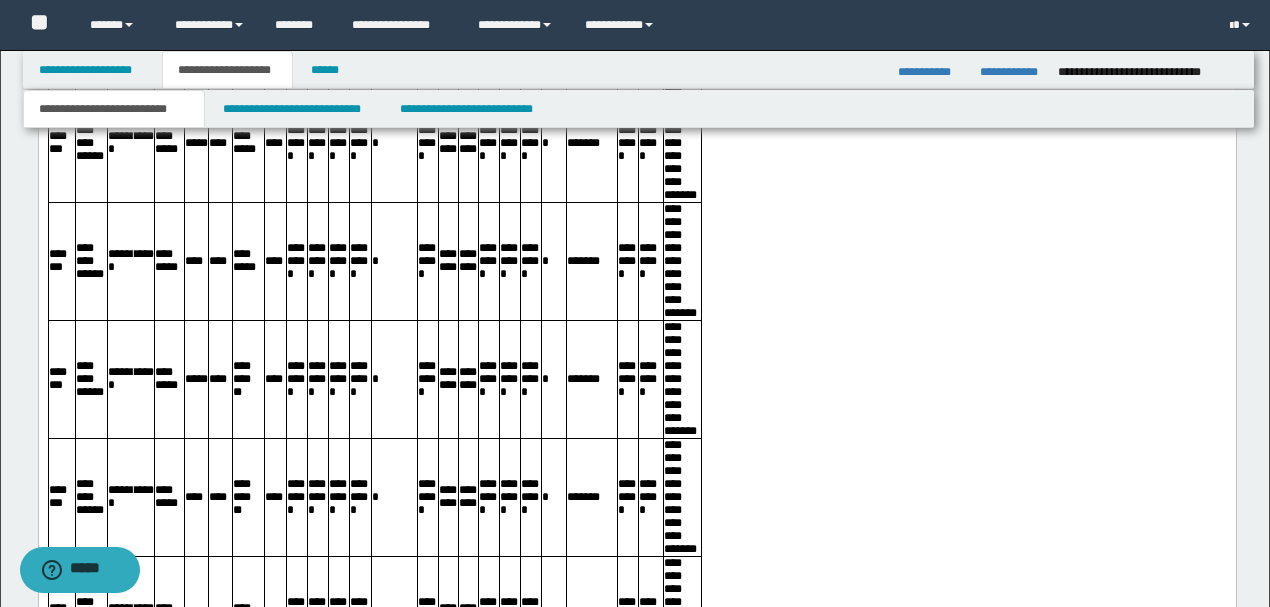 scroll, scrollTop: 4078, scrollLeft: 0, axis: vertical 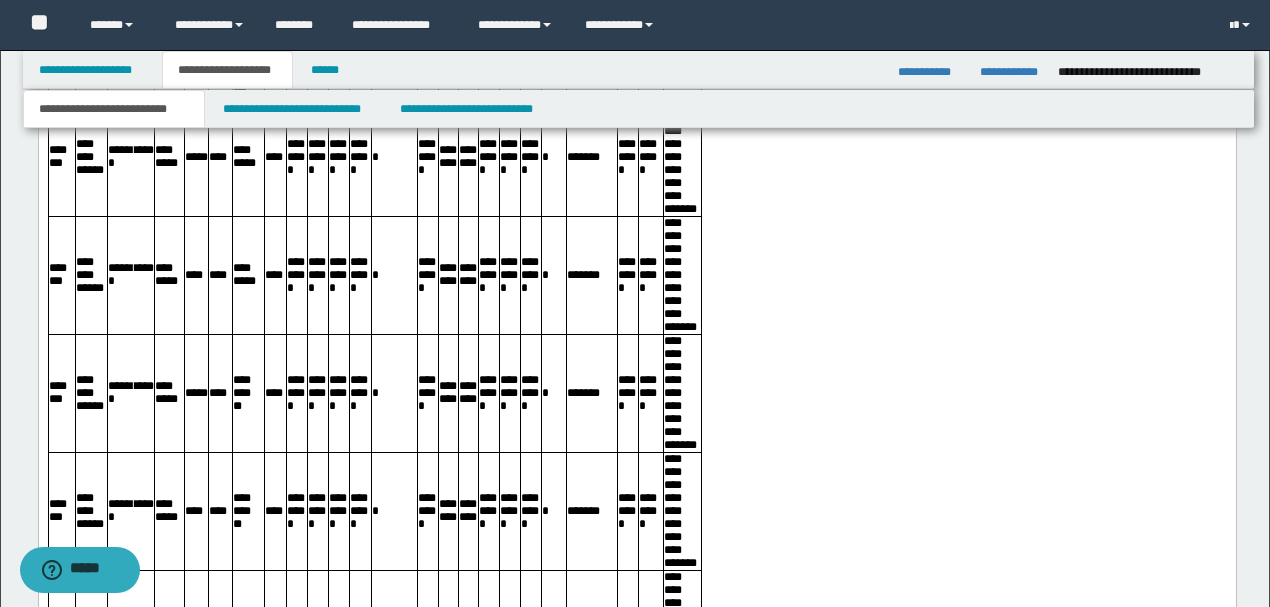click on "**********" at bounding box center [636, -16] 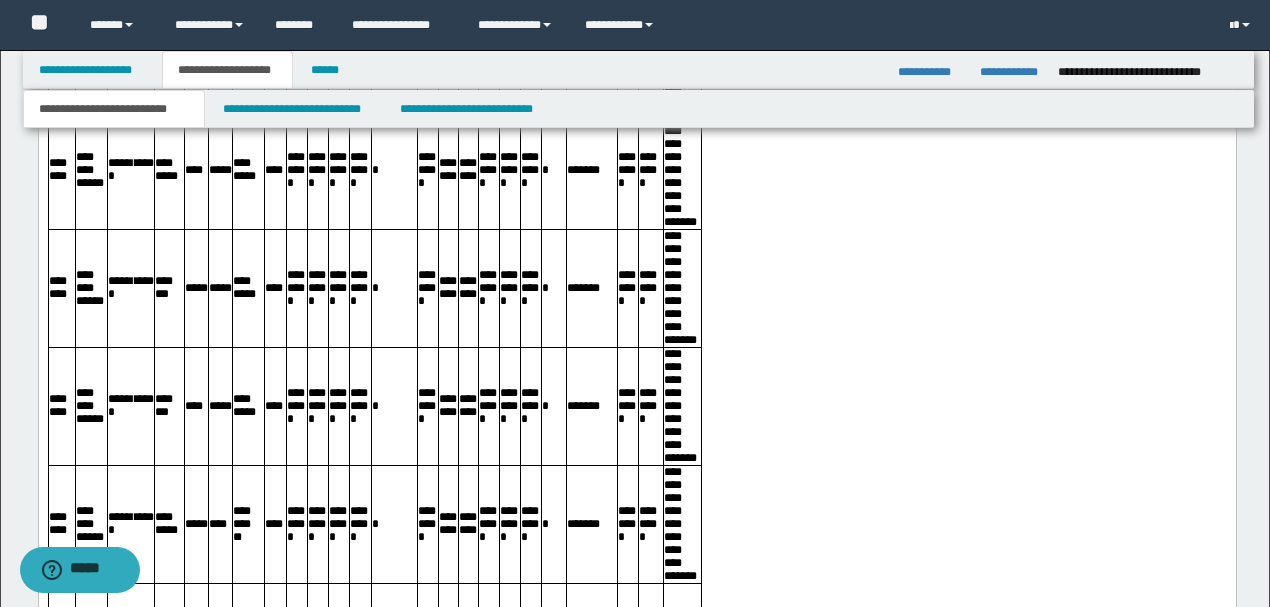 scroll, scrollTop: 6011, scrollLeft: 0, axis: vertical 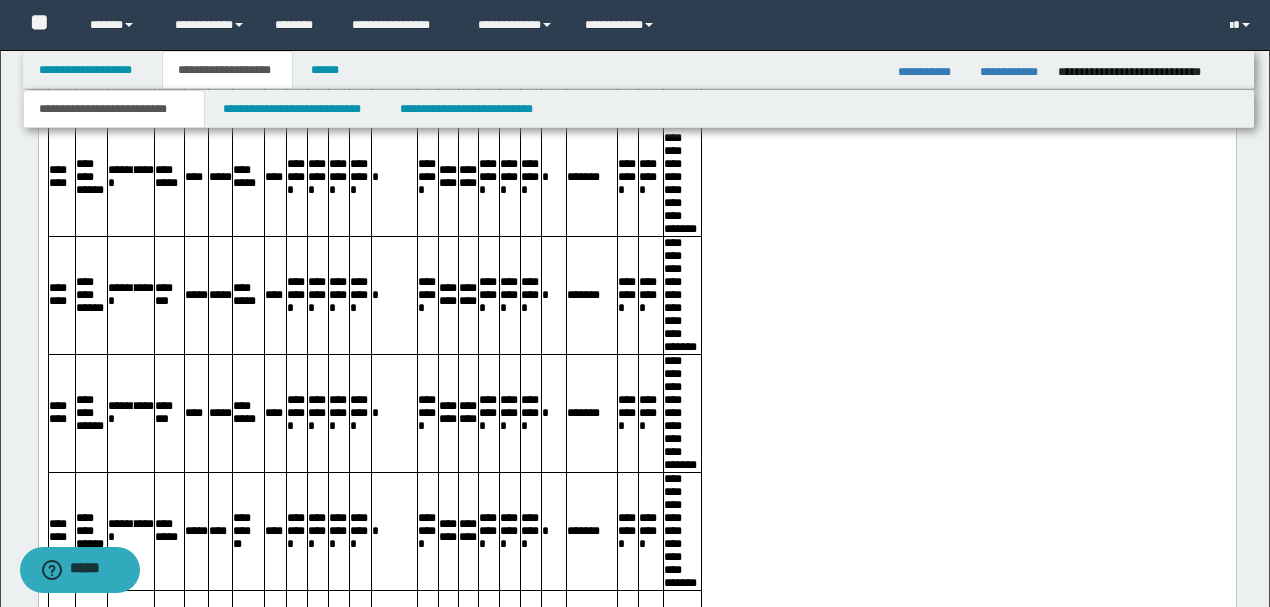 click on "**********" at bounding box center [681, 710] 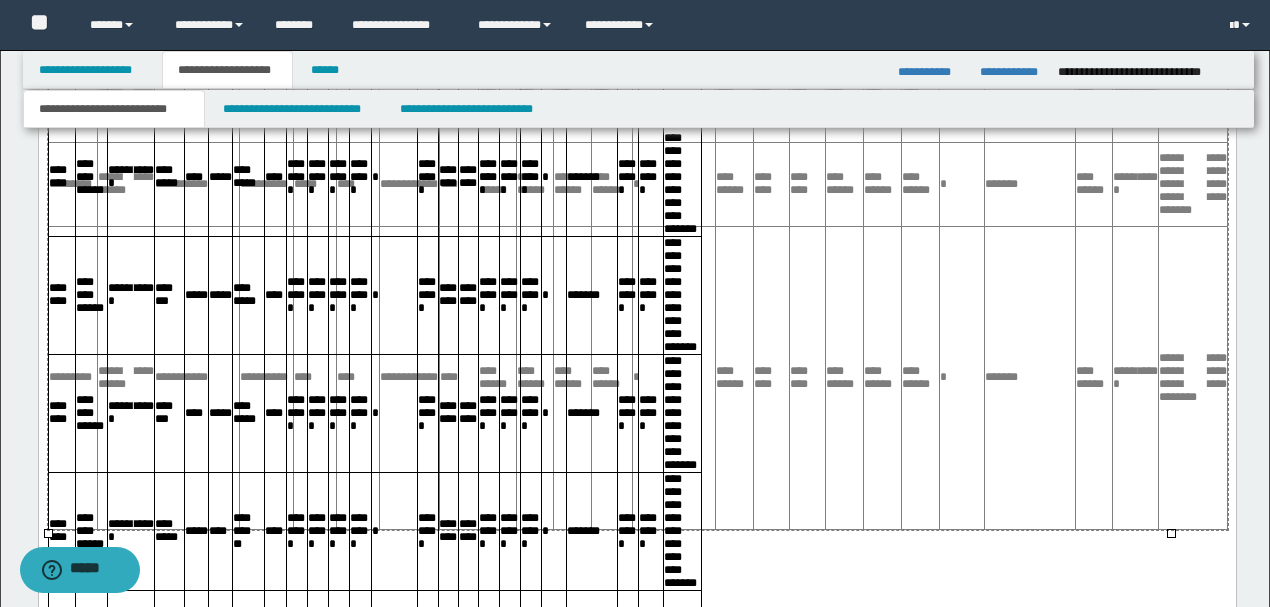 drag, startPoint x: 1172, startPoint y: 536, endPoint x: 1210, endPoint y: 534, distance: 38.052597 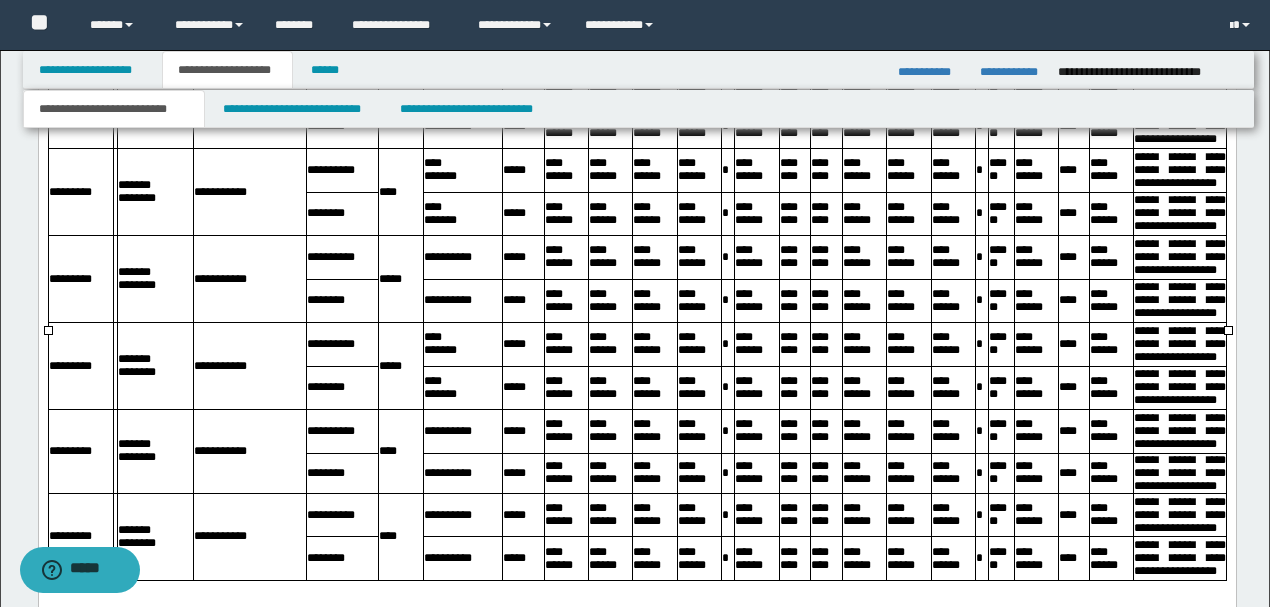 scroll, scrollTop: 6144, scrollLeft: 0, axis: vertical 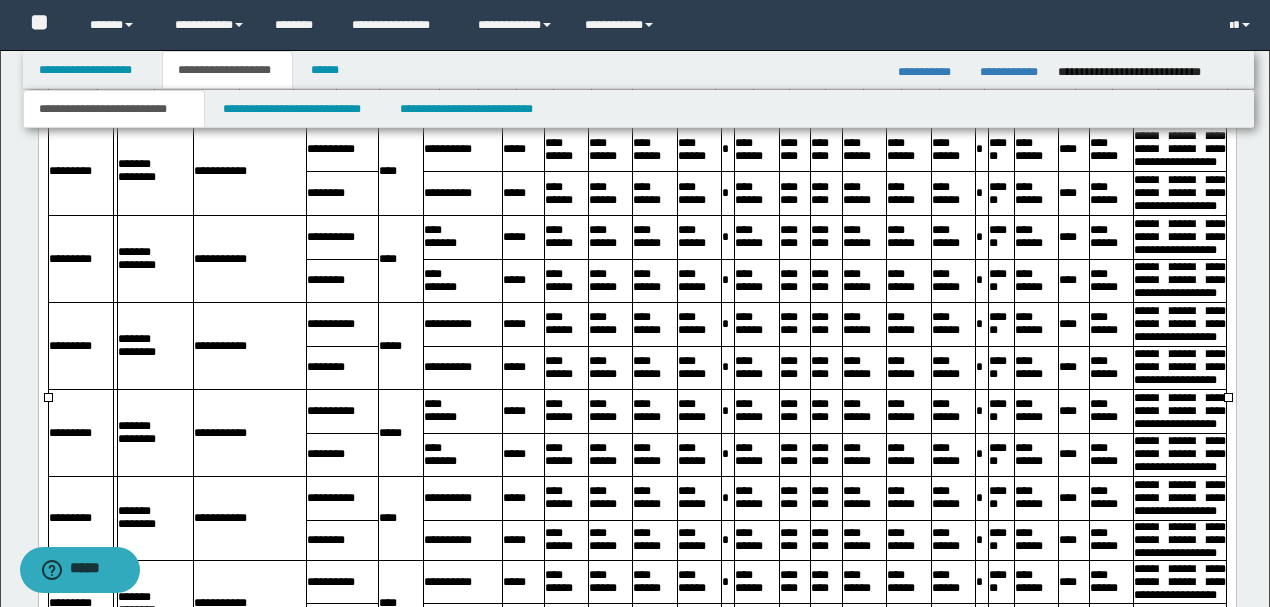 drag, startPoint x: 101, startPoint y: 433, endPoint x: 88, endPoint y: 434, distance: 13.038404 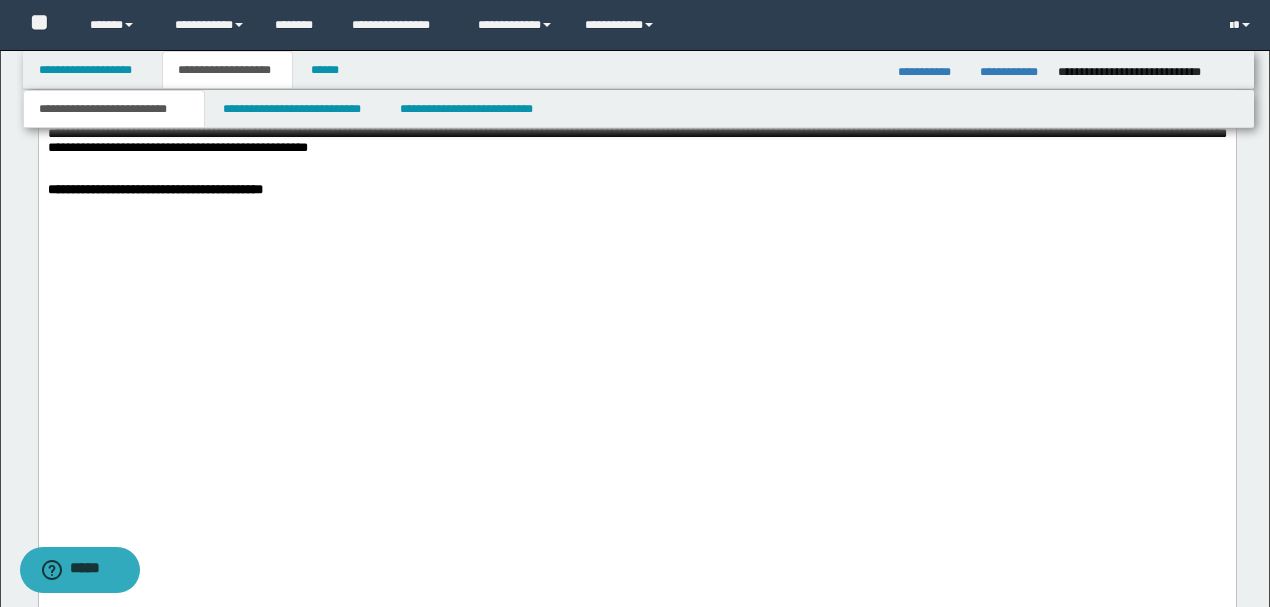scroll, scrollTop: 6726, scrollLeft: 0, axis: vertical 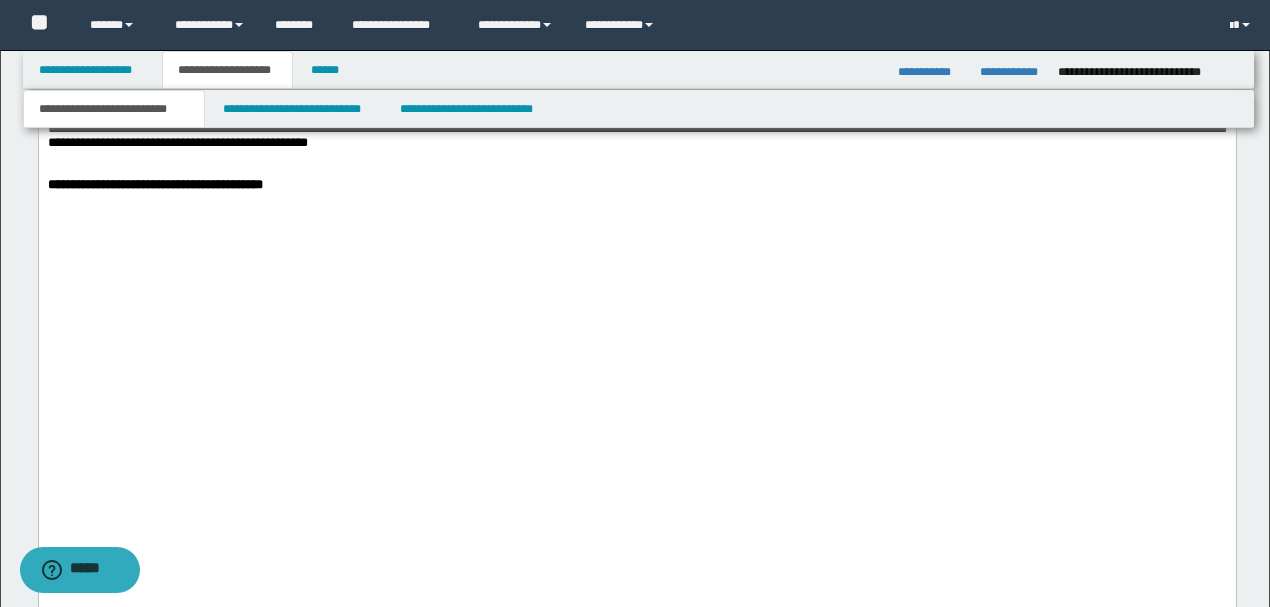 drag, startPoint x: 80, startPoint y: -145, endPoint x: 1275, endPoint y: 527, distance: 1370.9883 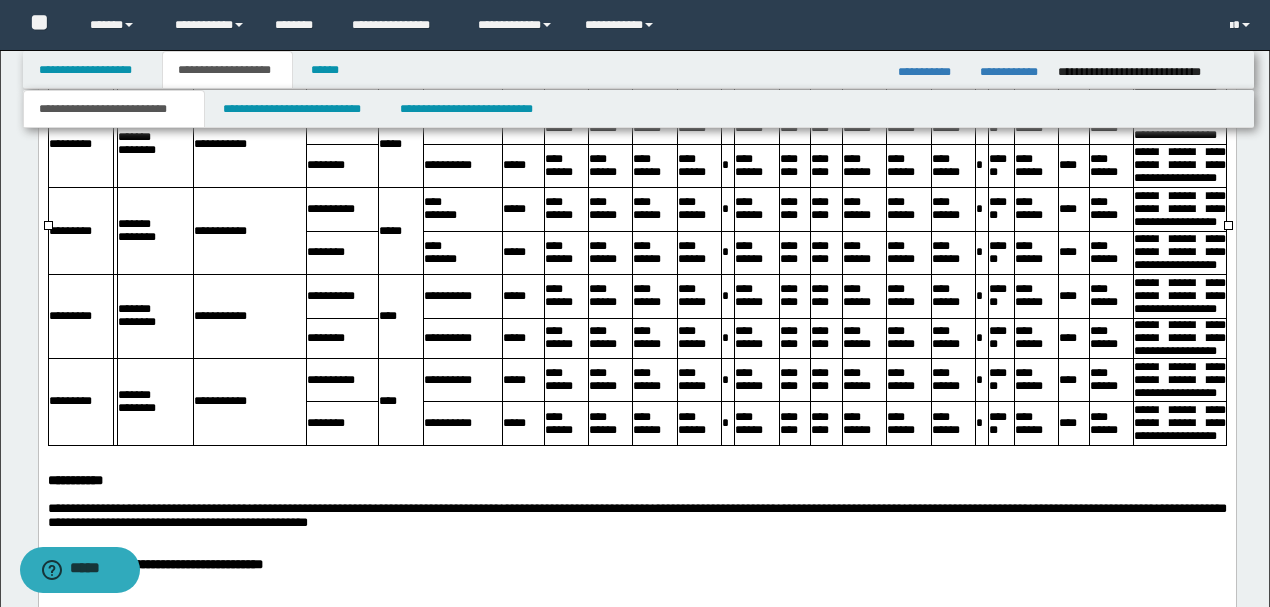 scroll, scrollTop: 6326, scrollLeft: 0, axis: vertical 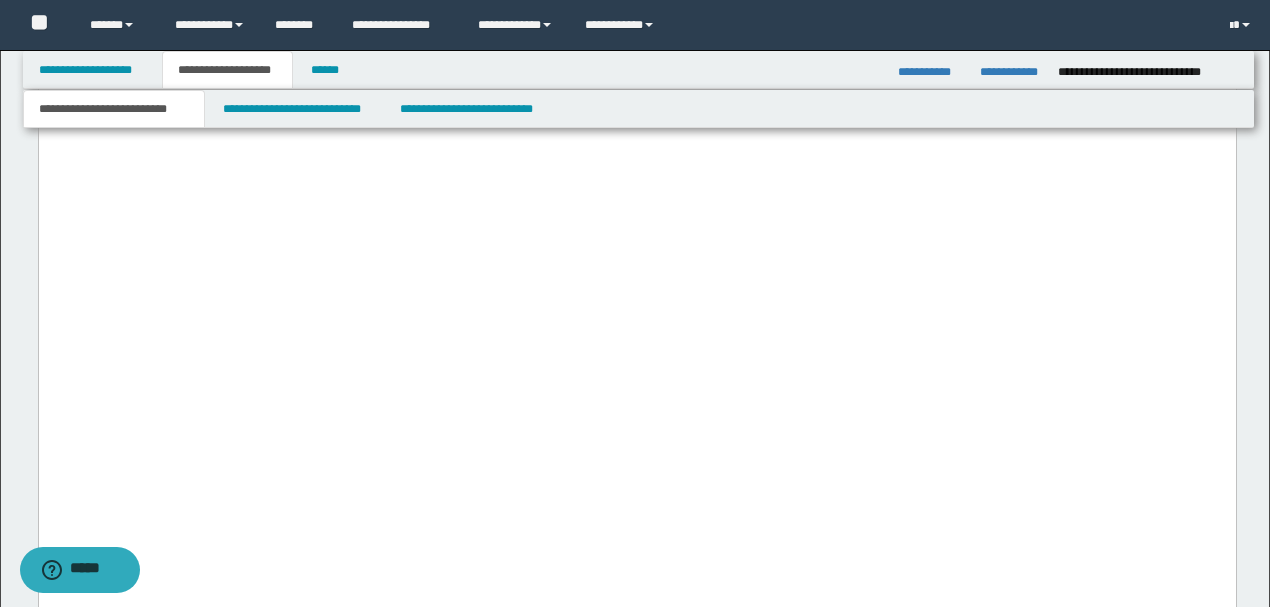 drag, startPoint x: 286, startPoint y: -264, endPoint x: 622, endPoint y: 477, distance: 813.6197 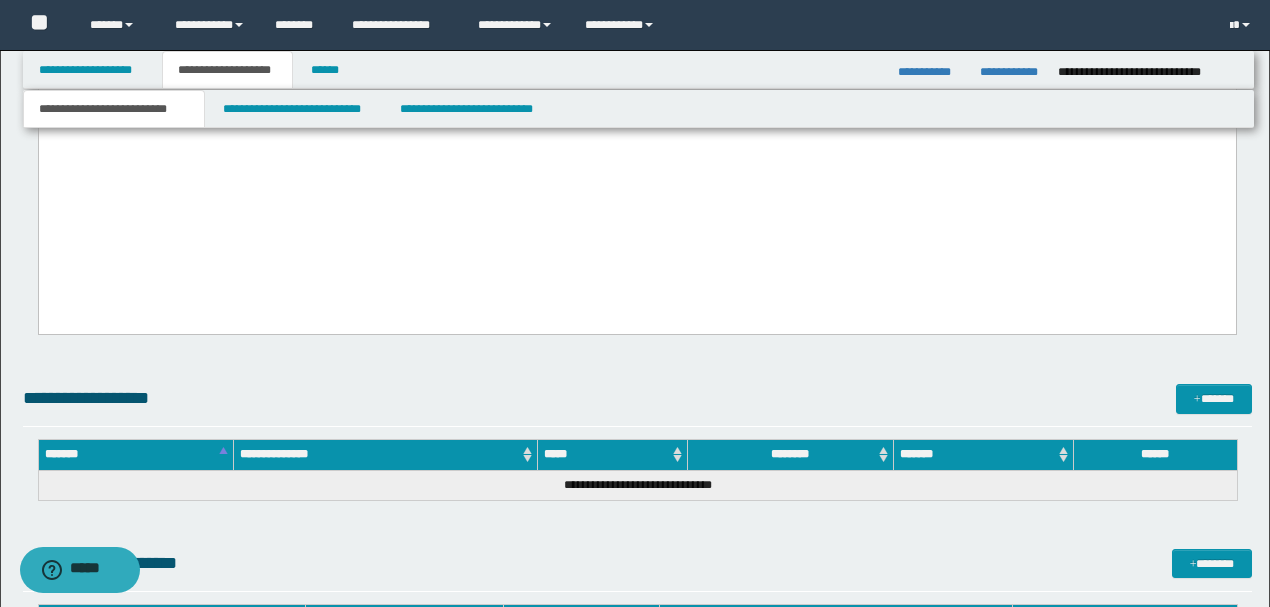 scroll, scrollTop: 6364, scrollLeft: 0, axis: vertical 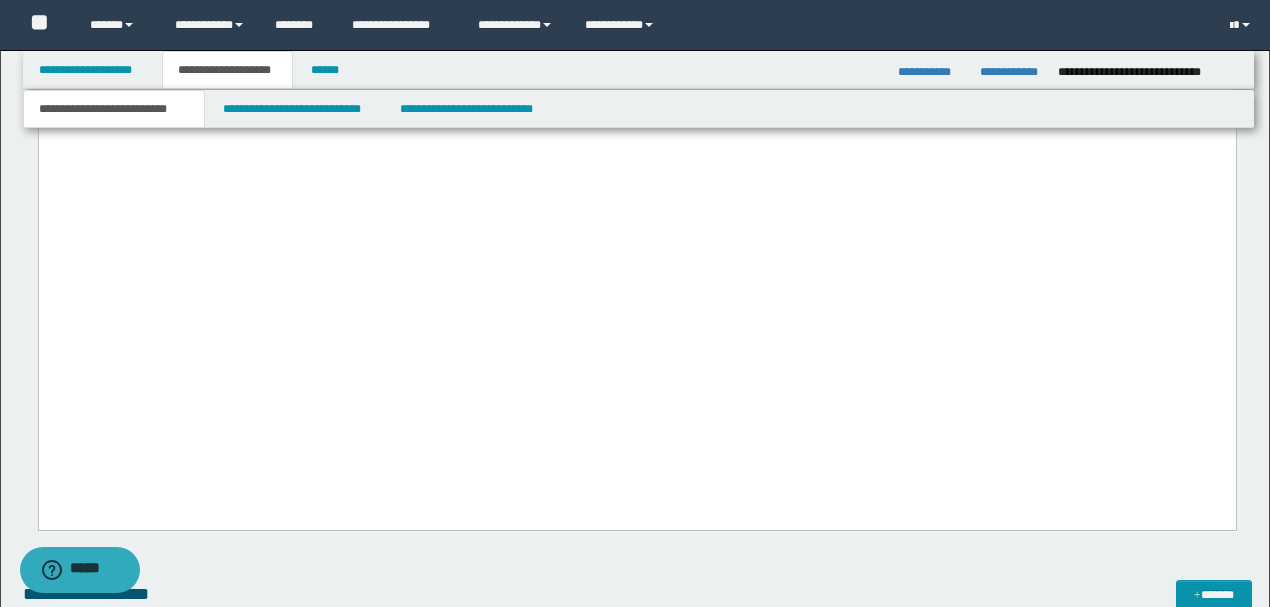 click at bounding box center (636, -113) 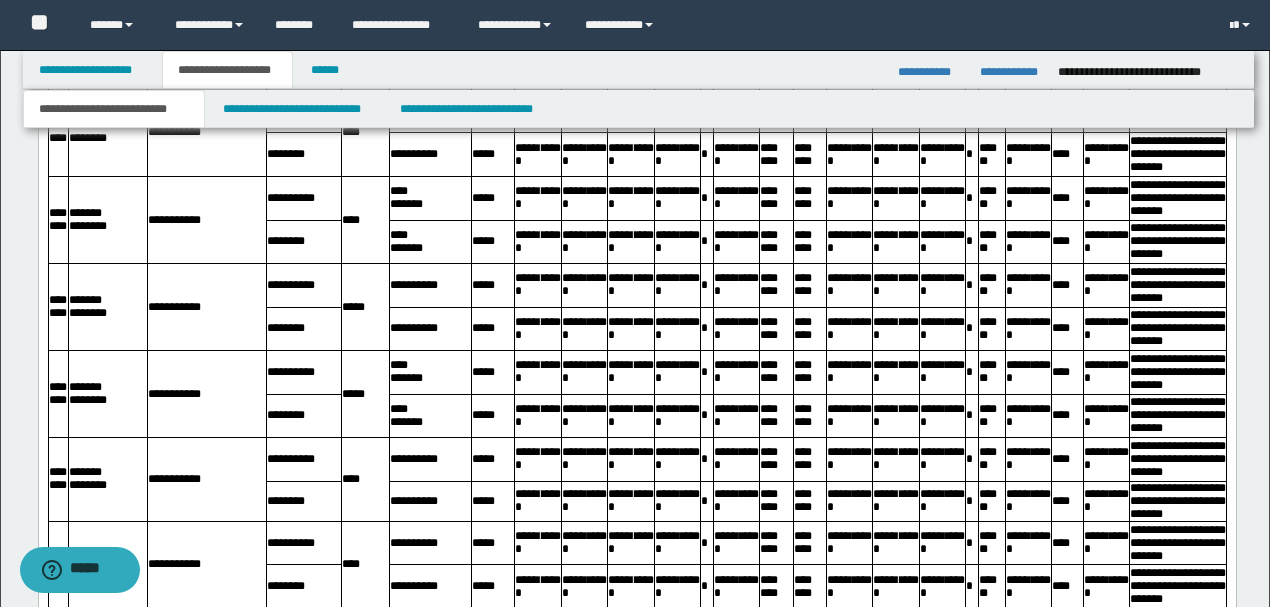 scroll, scrollTop: 6230, scrollLeft: 0, axis: vertical 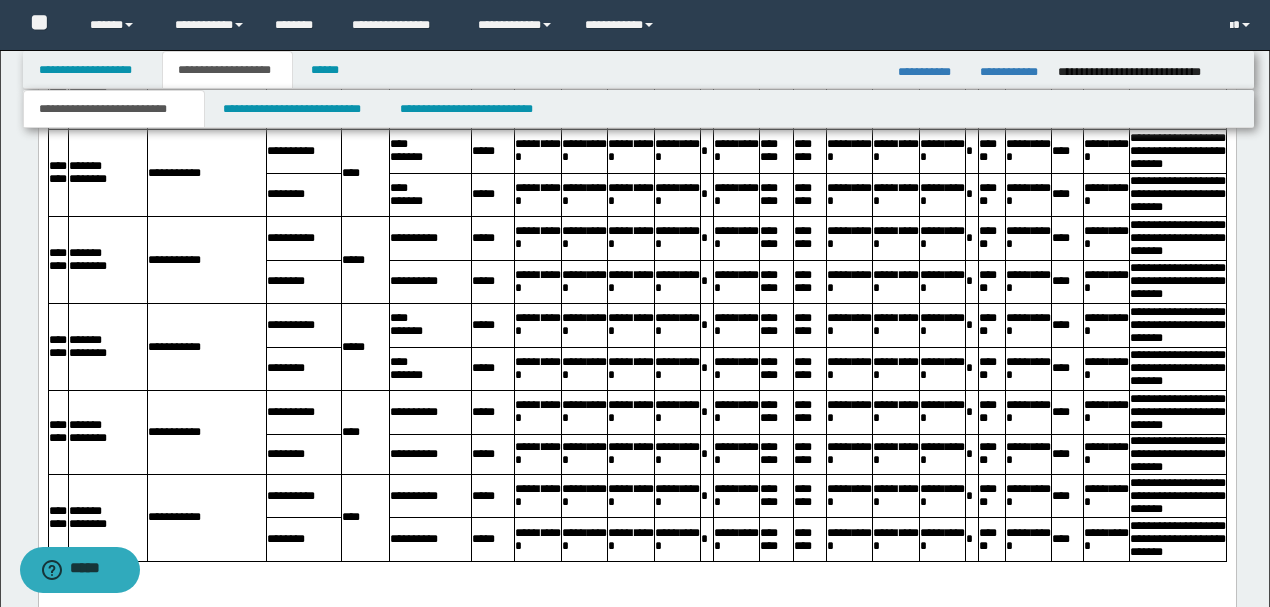 drag, startPoint x: 125, startPoint y: 296, endPoint x: 304, endPoint y: 377, distance: 196.47392 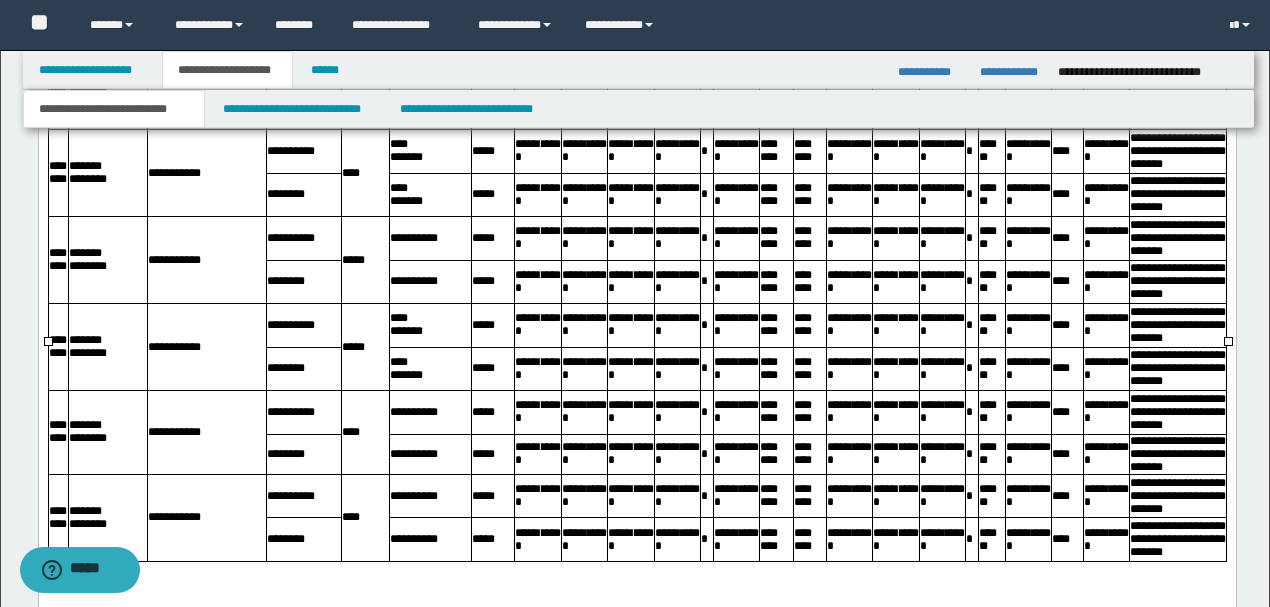 click on "**********" at bounding box center (736, 153) 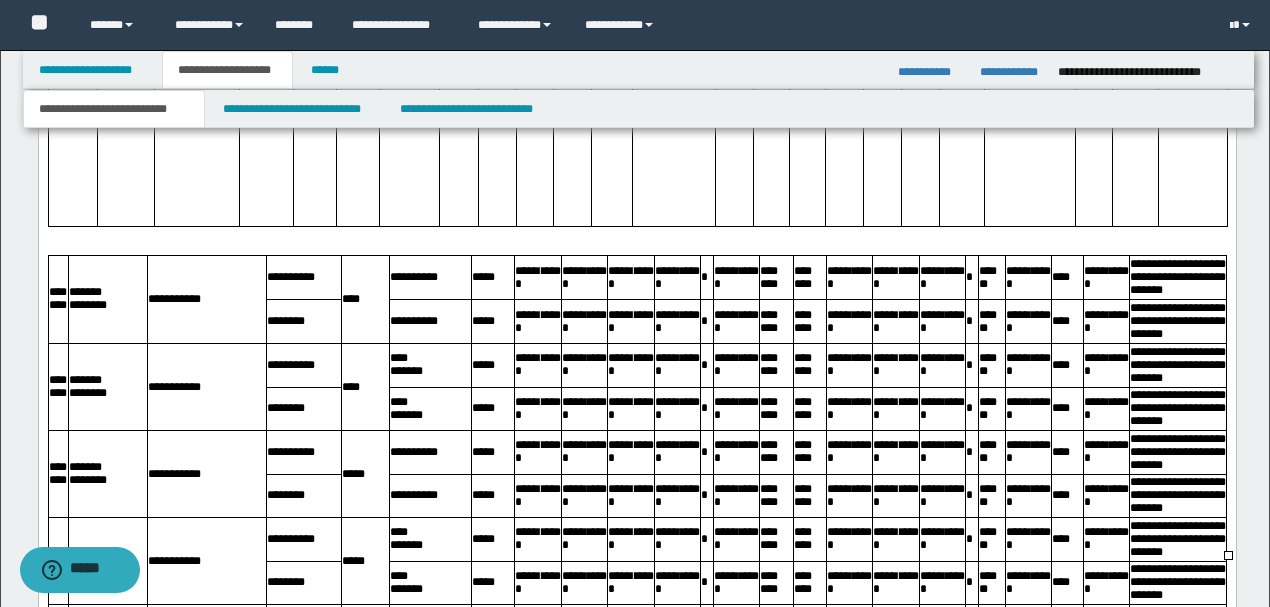 scroll, scrollTop: 6030, scrollLeft: 0, axis: vertical 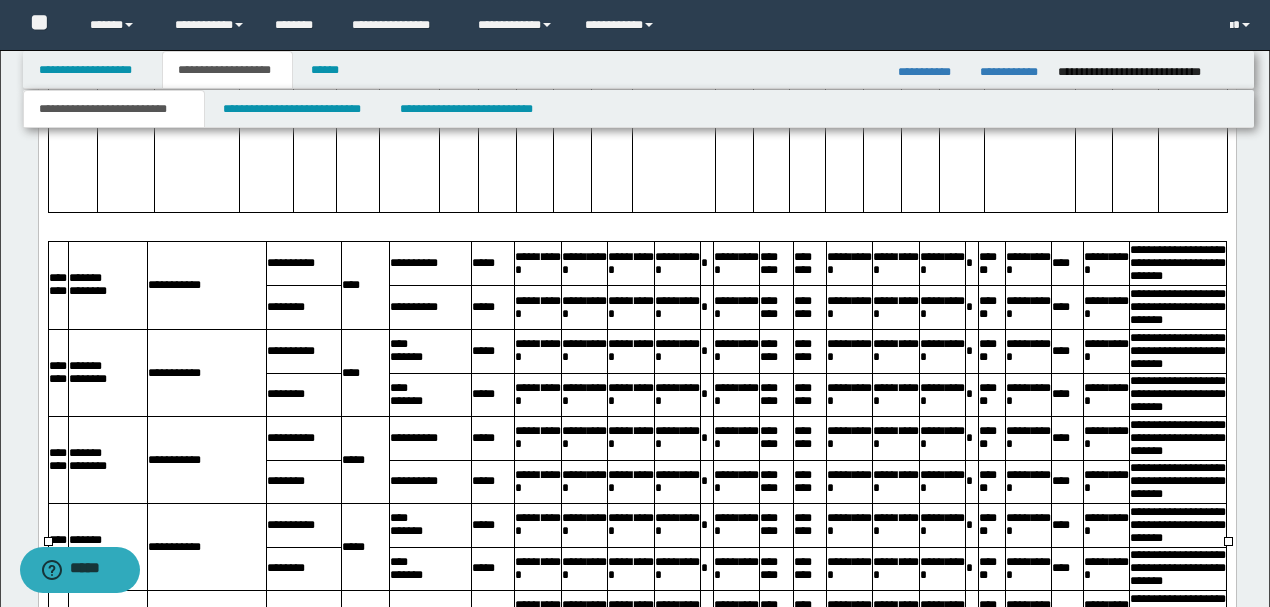 click on "**********" at bounding box center [1191, 61] 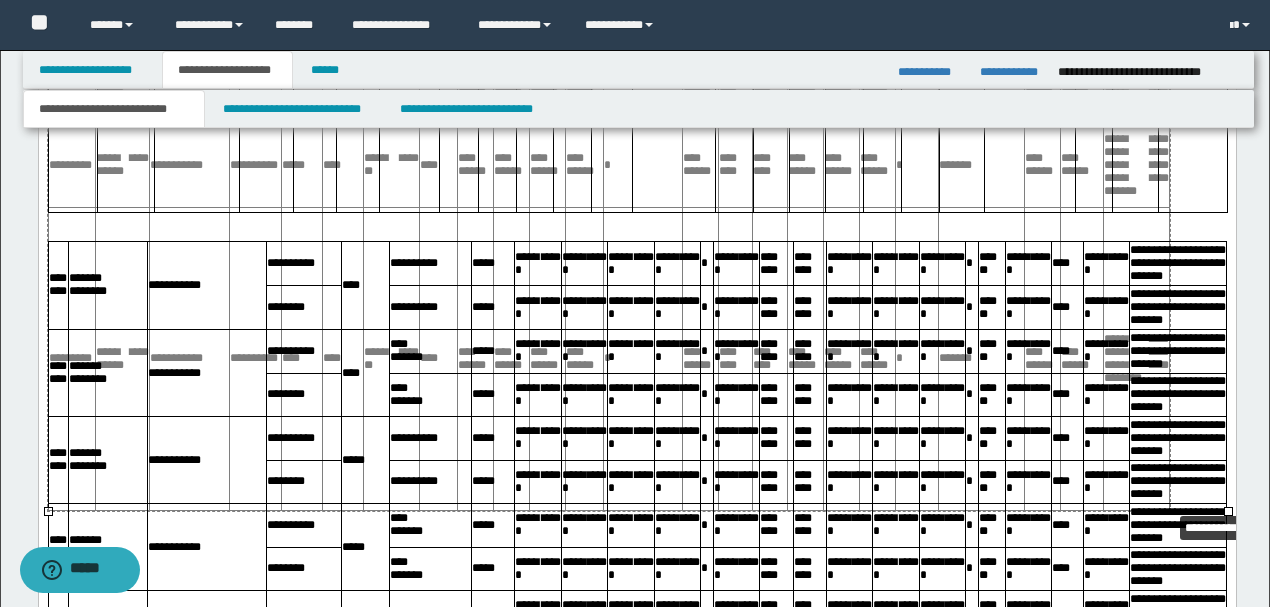 drag, startPoint x: 1228, startPoint y: 512, endPoint x: 1189, endPoint y: 512, distance: 39 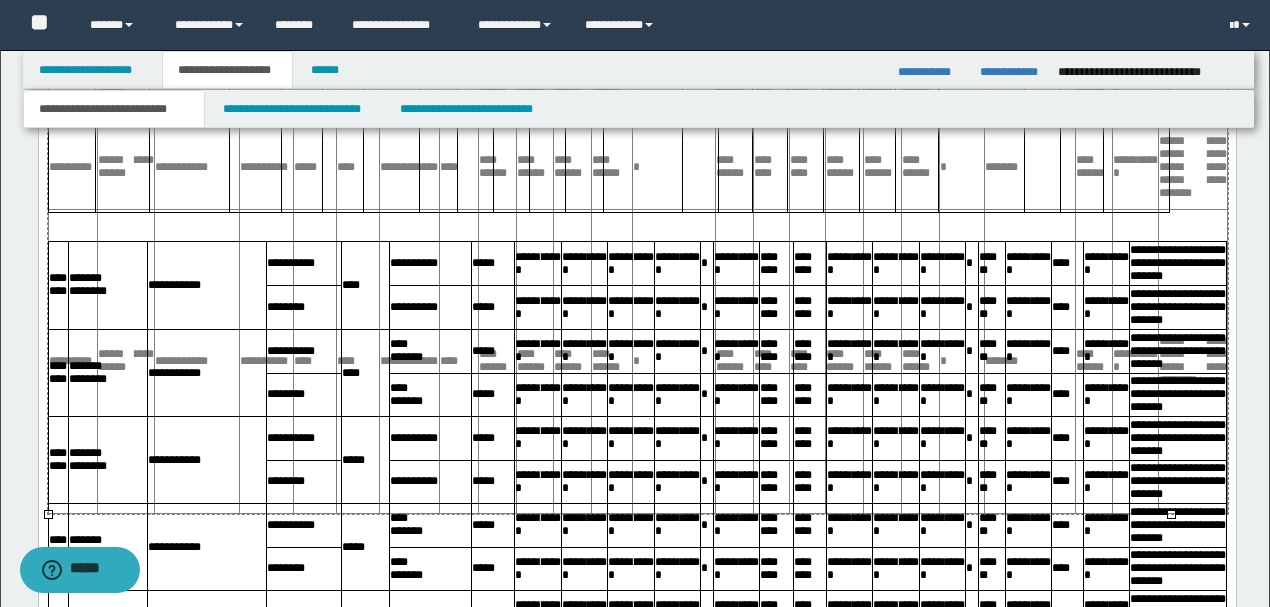 drag, startPoint x: 1170, startPoint y: 515, endPoint x: 1208, endPoint y: 515, distance: 38 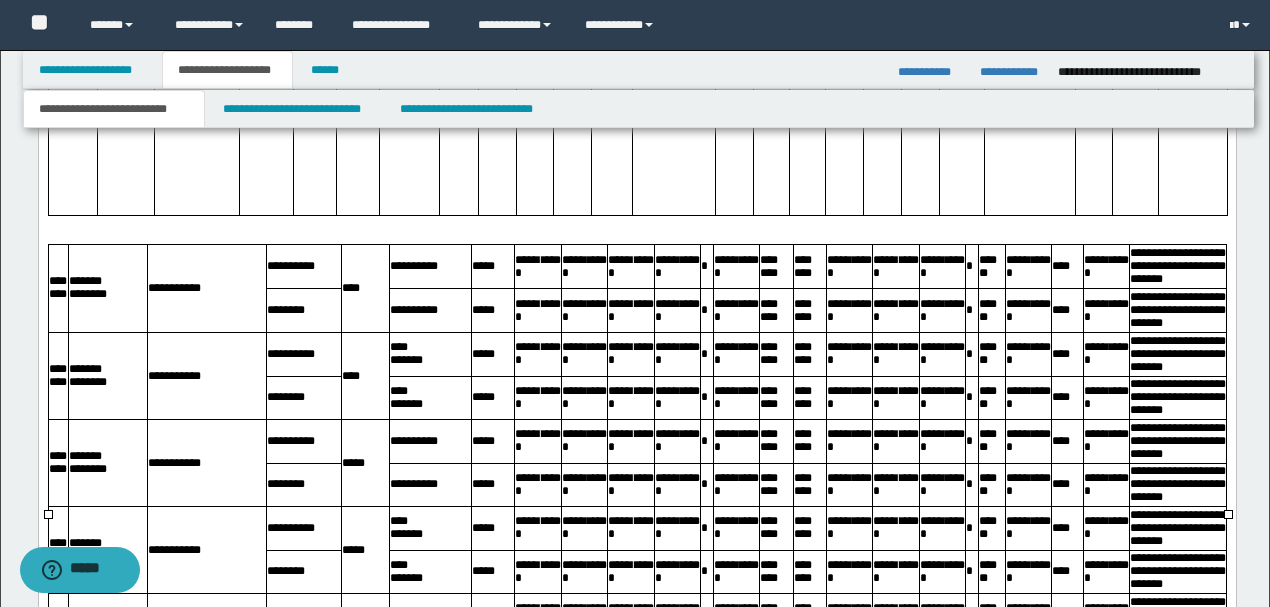 drag, startPoint x: 92, startPoint y: 361, endPoint x: 320, endPoint y: 459, distance: 248.1693 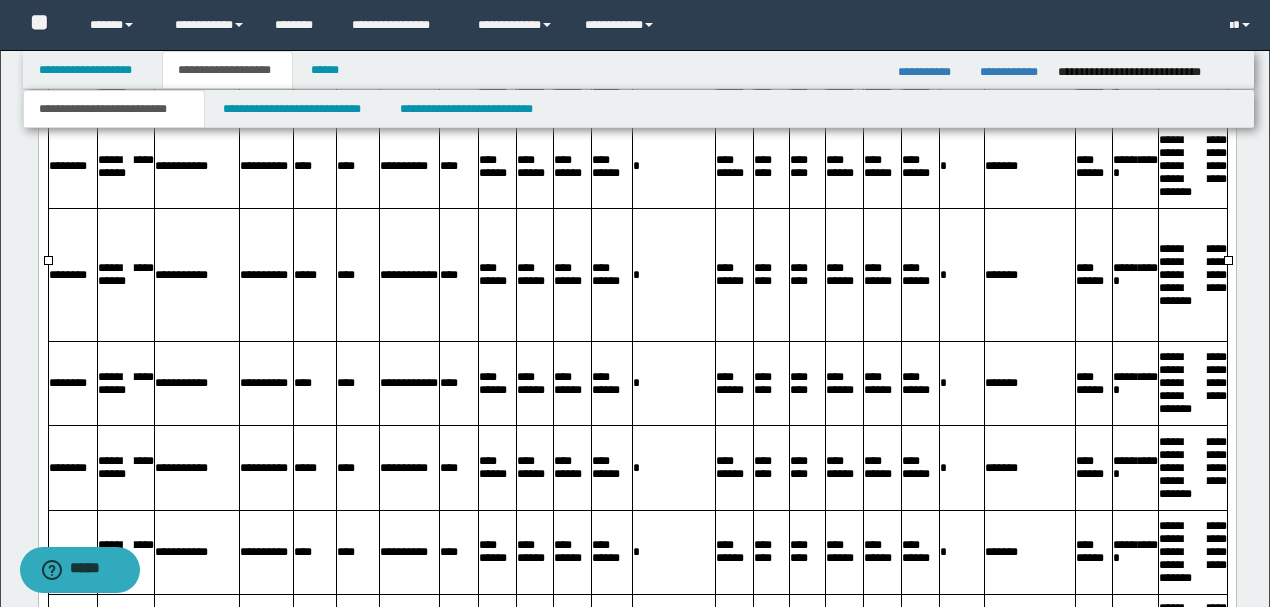 scroll, scrollTop: 4097, scrollLeft: 0, axis: vertical 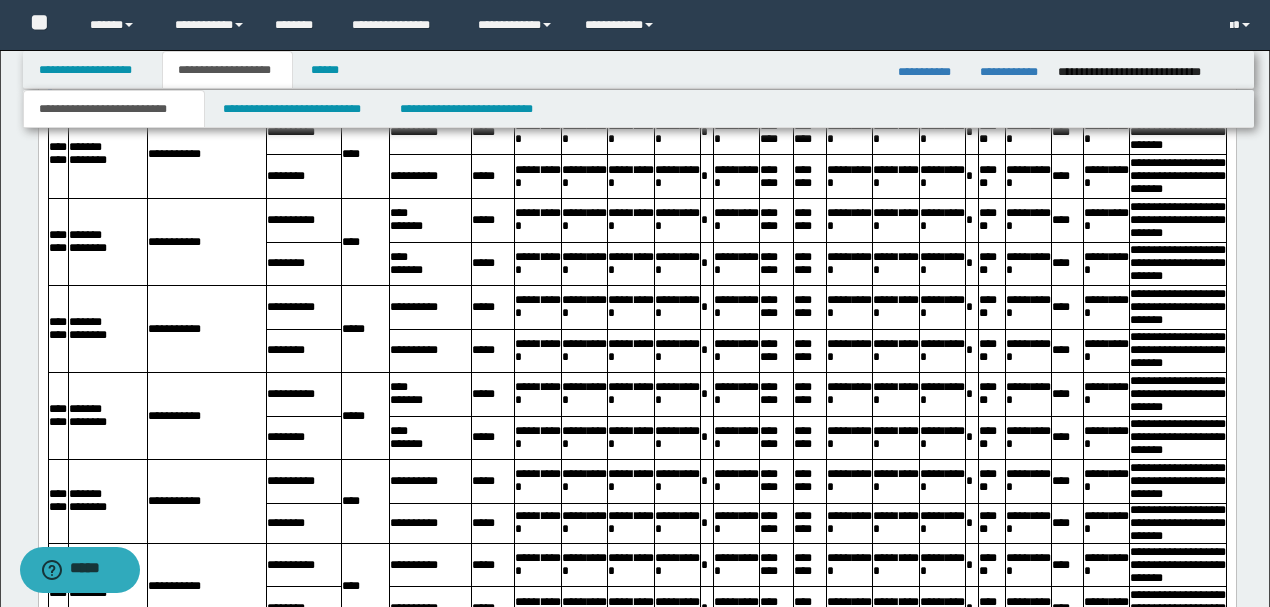 drag, startPoint x: 97, startPoint y: -1779, endPoint x: 457, endPoint y: 394, distance: 2202.6187 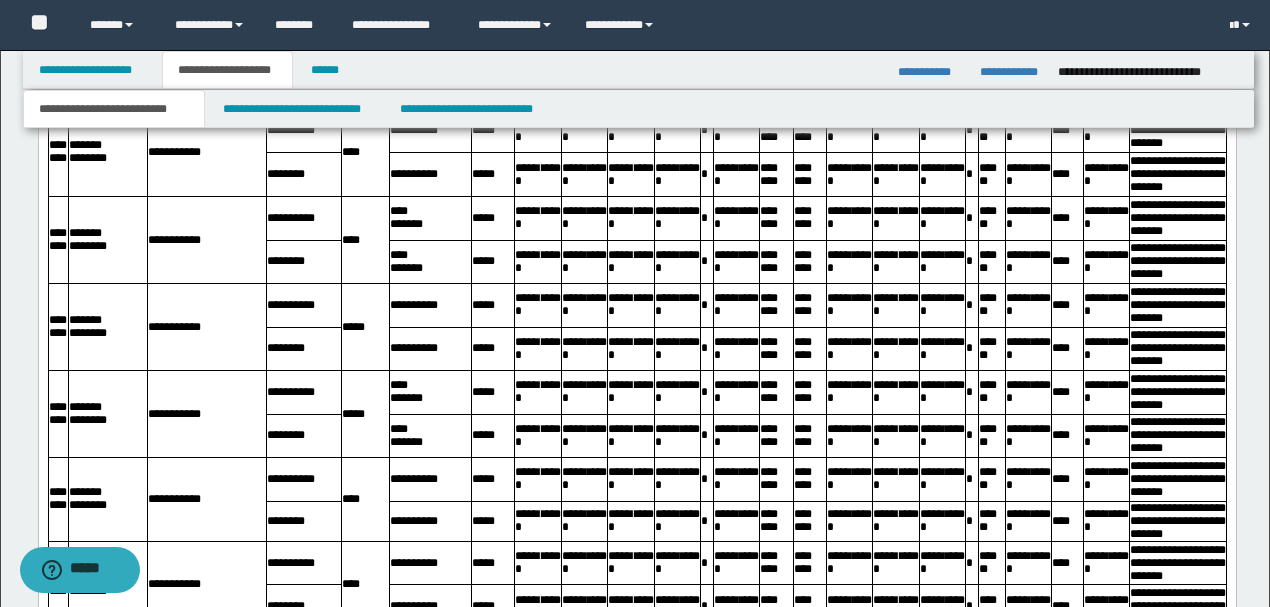 scroll, scrollTop: 4010, scrollLeft: 0, axis: vertical 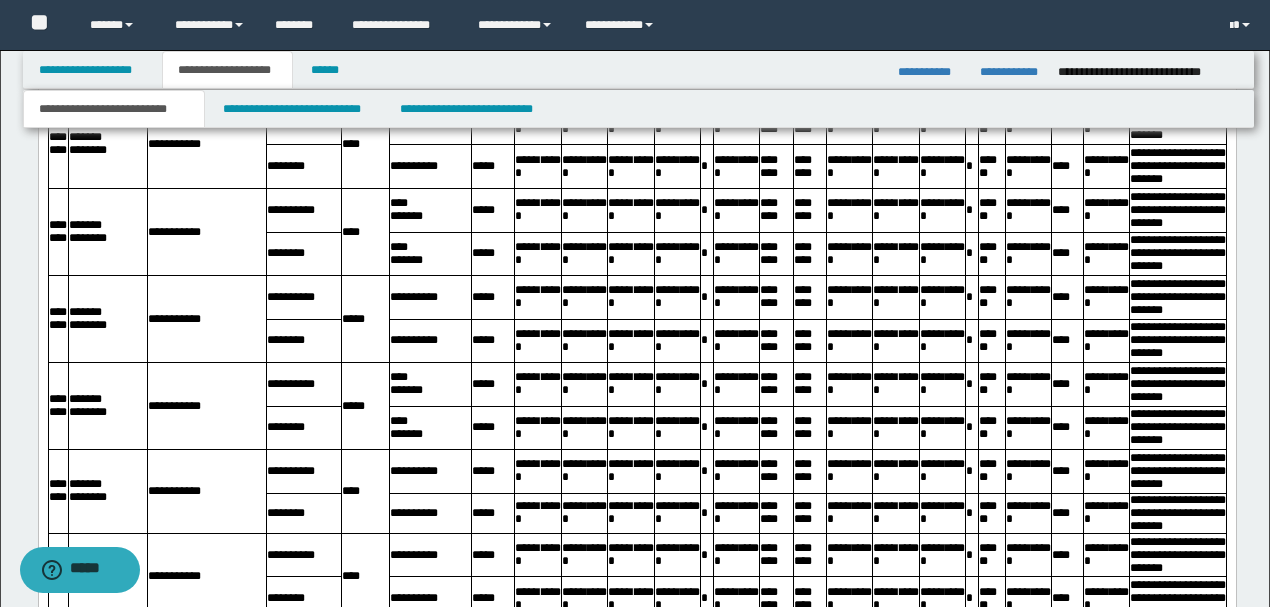 click at bounding box center [636, 66] 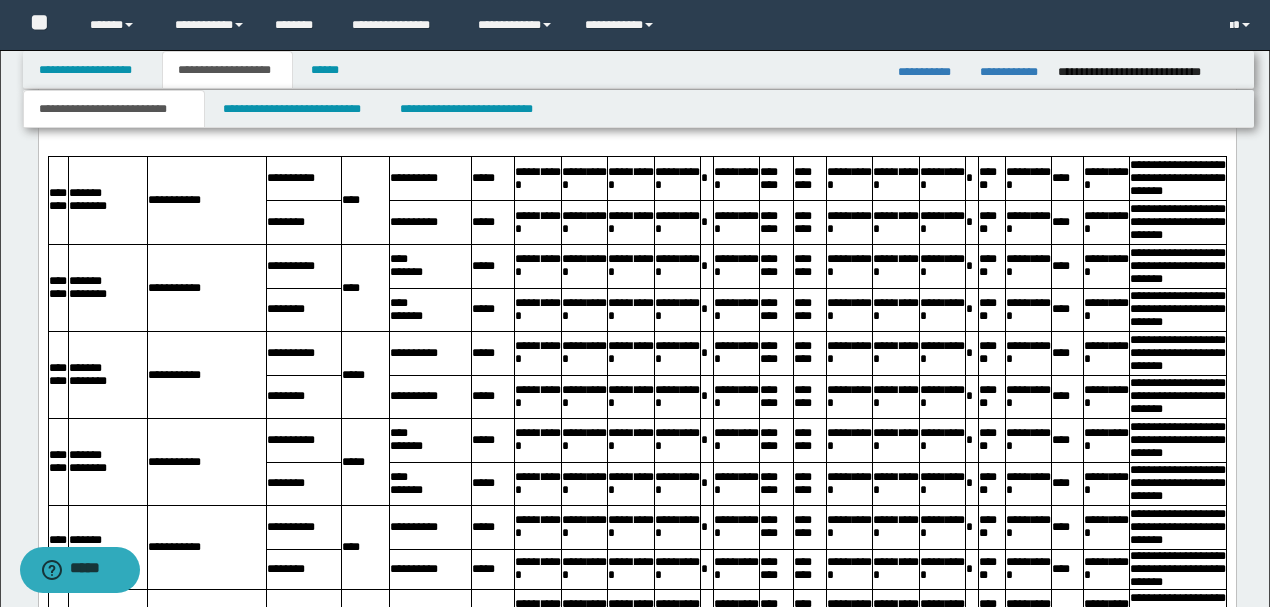 click at bounding box center [636, 80] 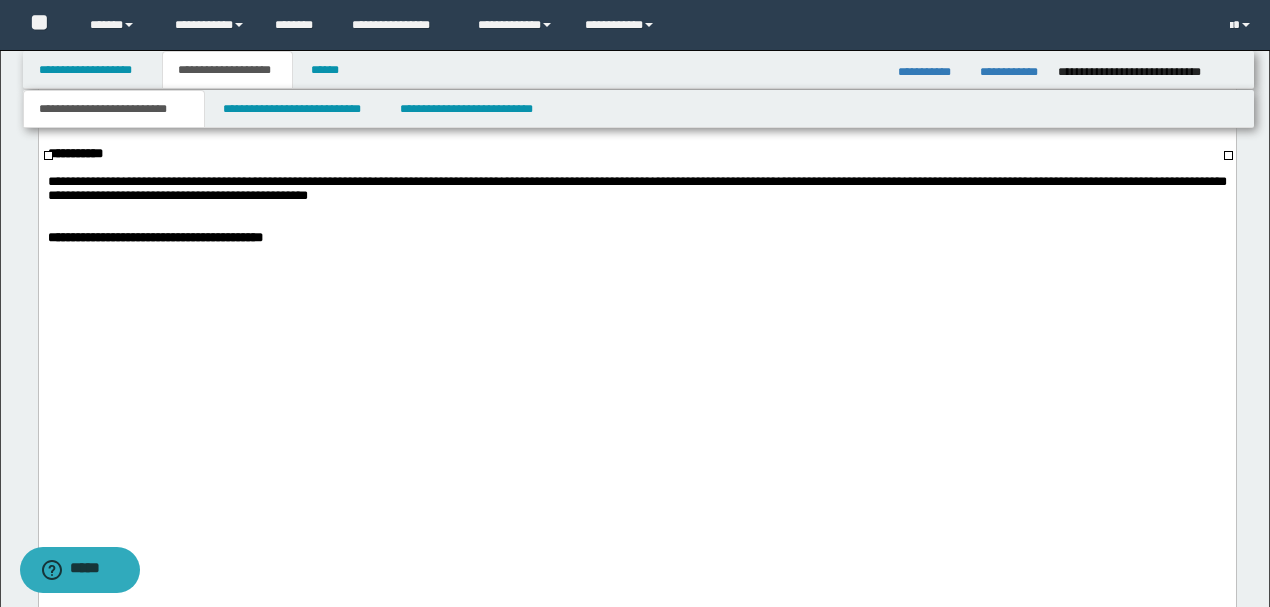 scroll, scrollTop: 6076, scrollLeft: 0, axis: vertical 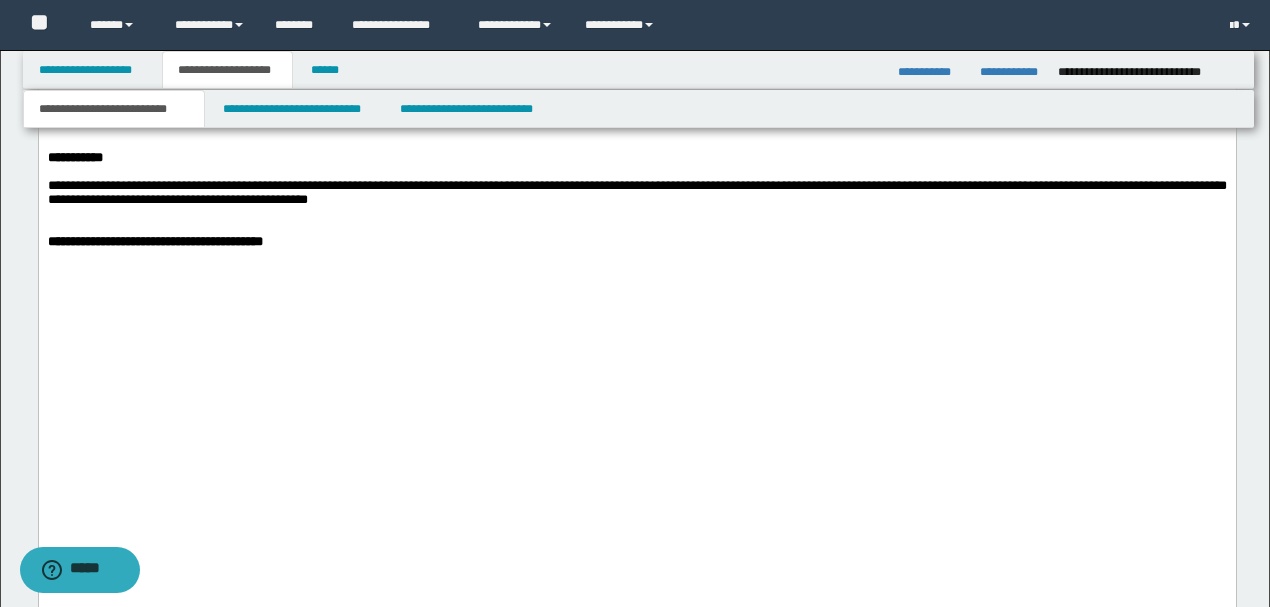 click at bounding box center (636, -559) 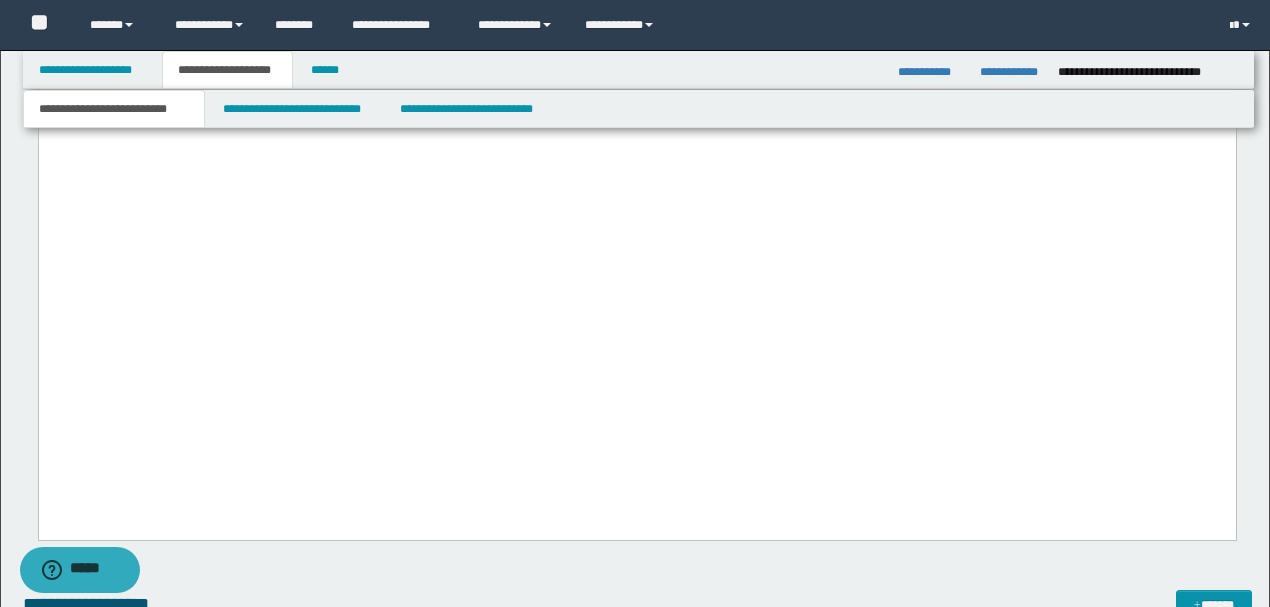 scroll, scrollTop: 6734, scrollLeft: 0, axis: vertical 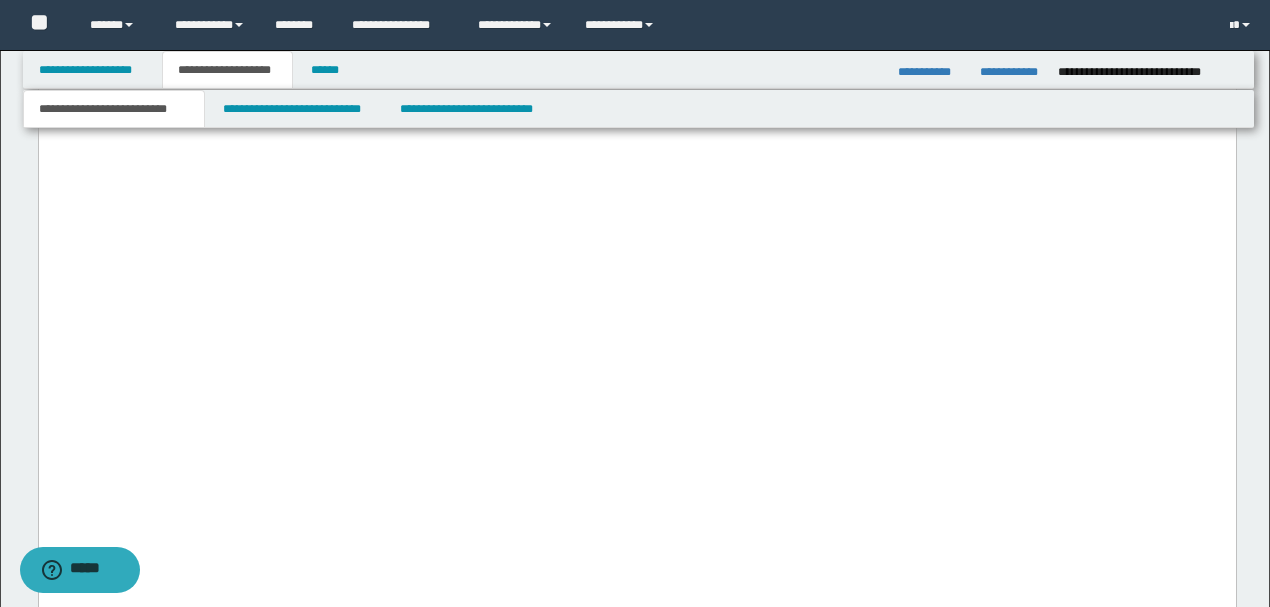 click at bounding box center [636, -653] 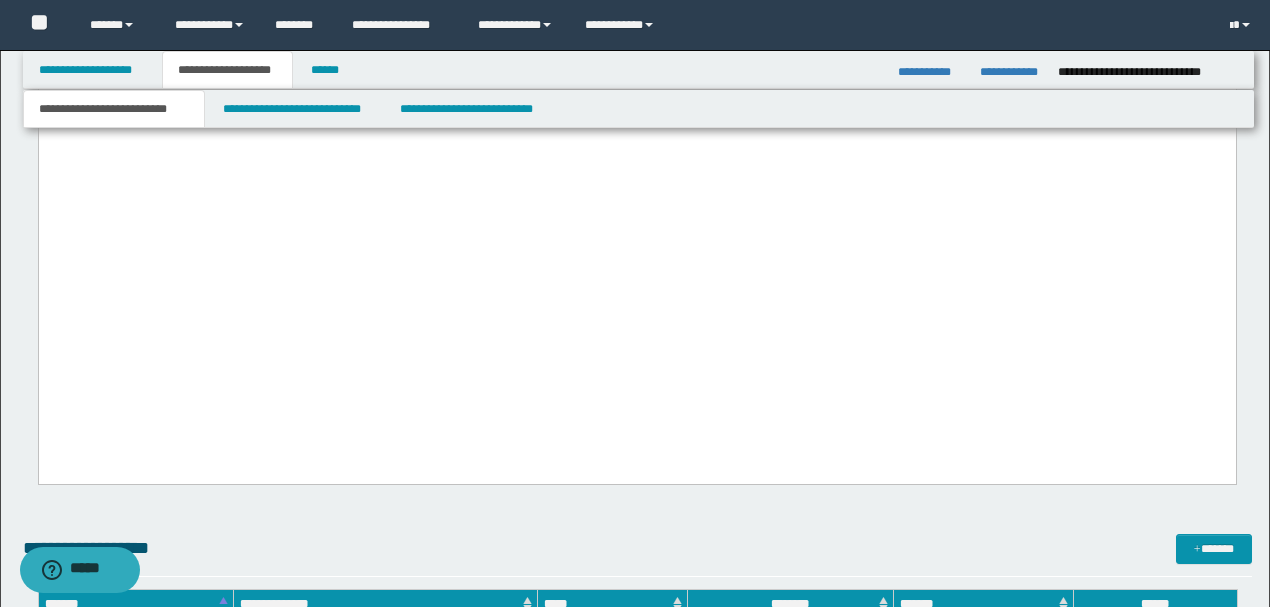 click on "**********" at bounding box center [636, -618] 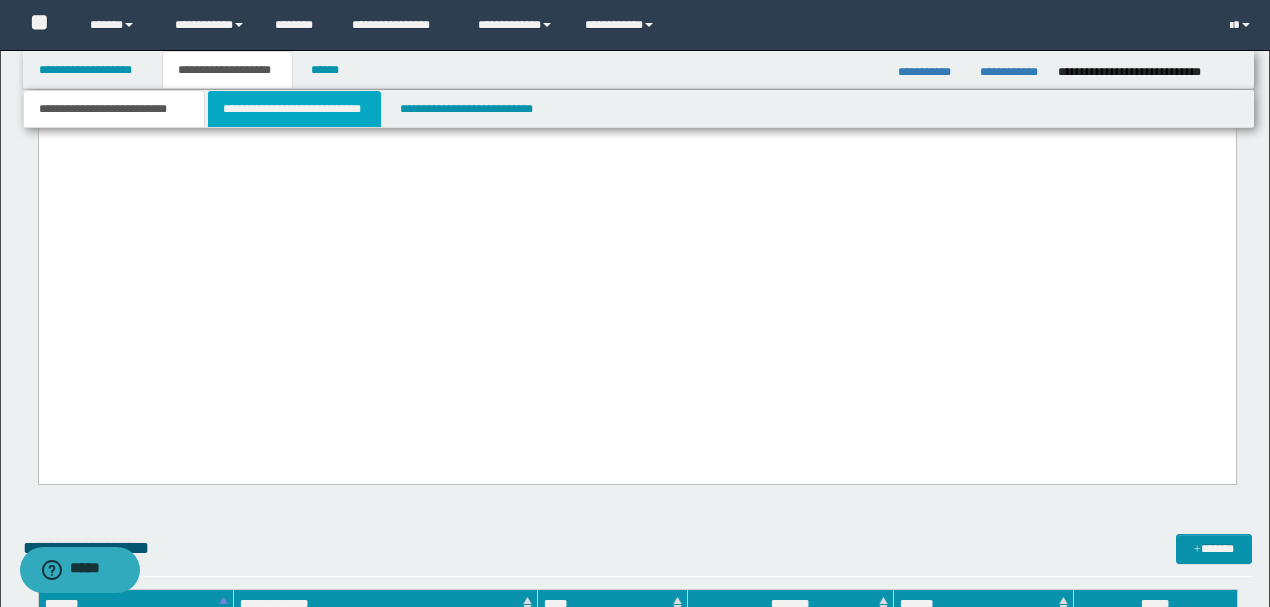 click on "**********" at bounding box center [294, 109] 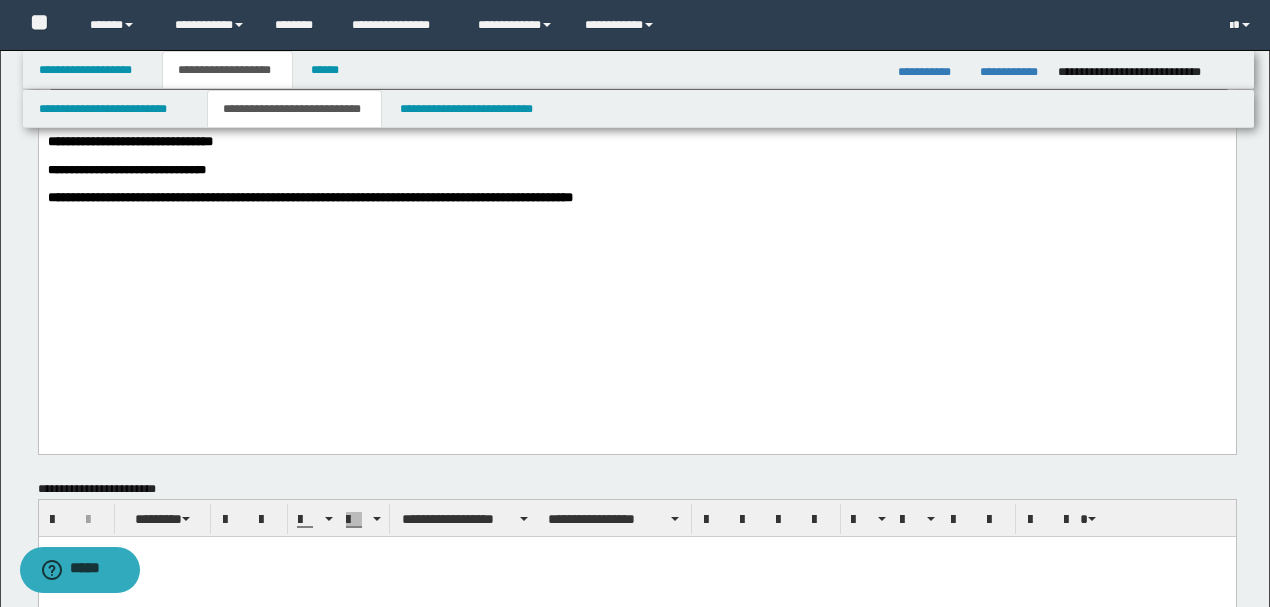 scroll, scrollTop: 1000, scrollLeft: 0, axis: vertical 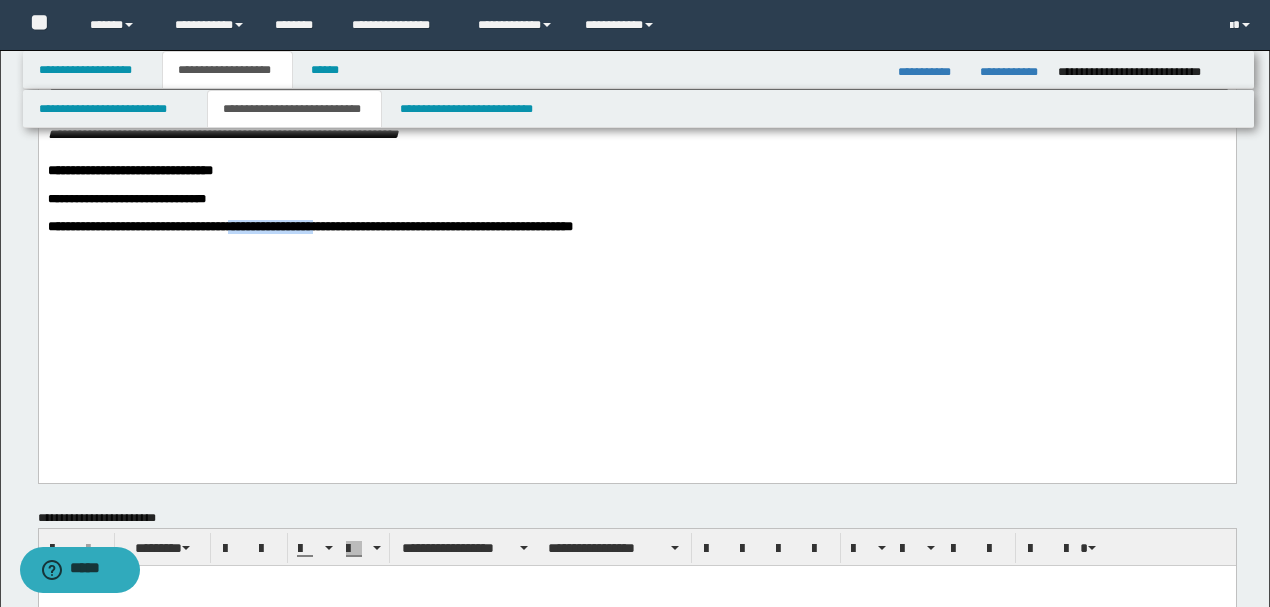drag, startPoint x: 335, startPoint y: 369, endPoint x: 248, endPoint y: 369, distance: 87 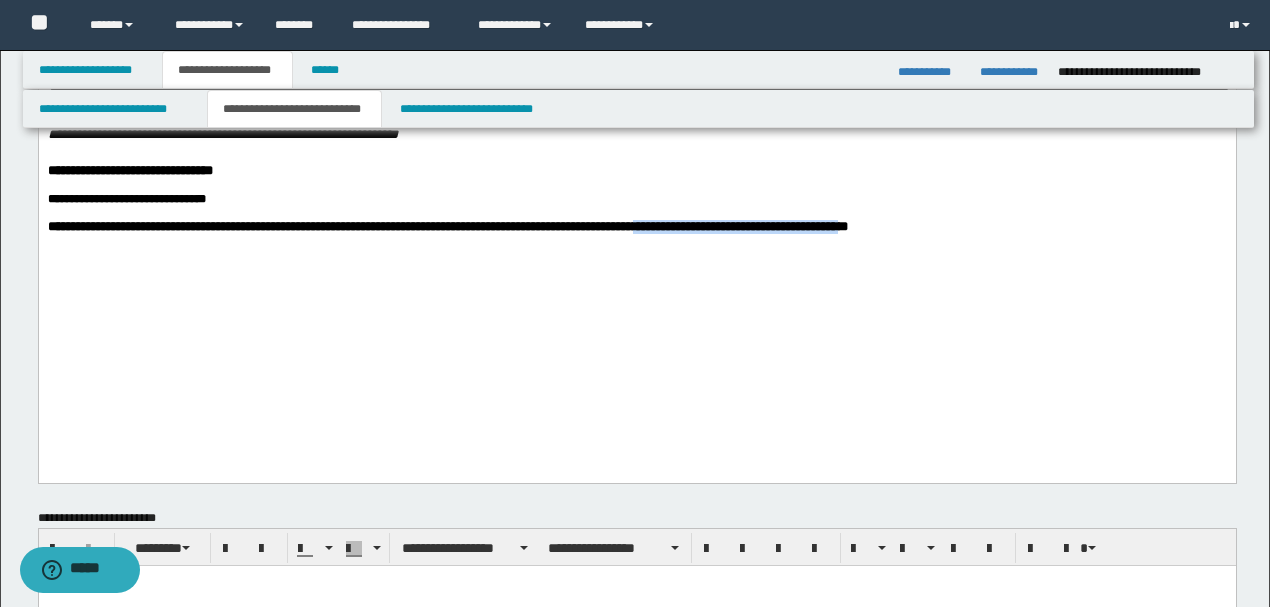 drag, startPoint x: 943, startPoint y: 367, endPoint x: 706, endPoint y: 375, distance: 237.13498 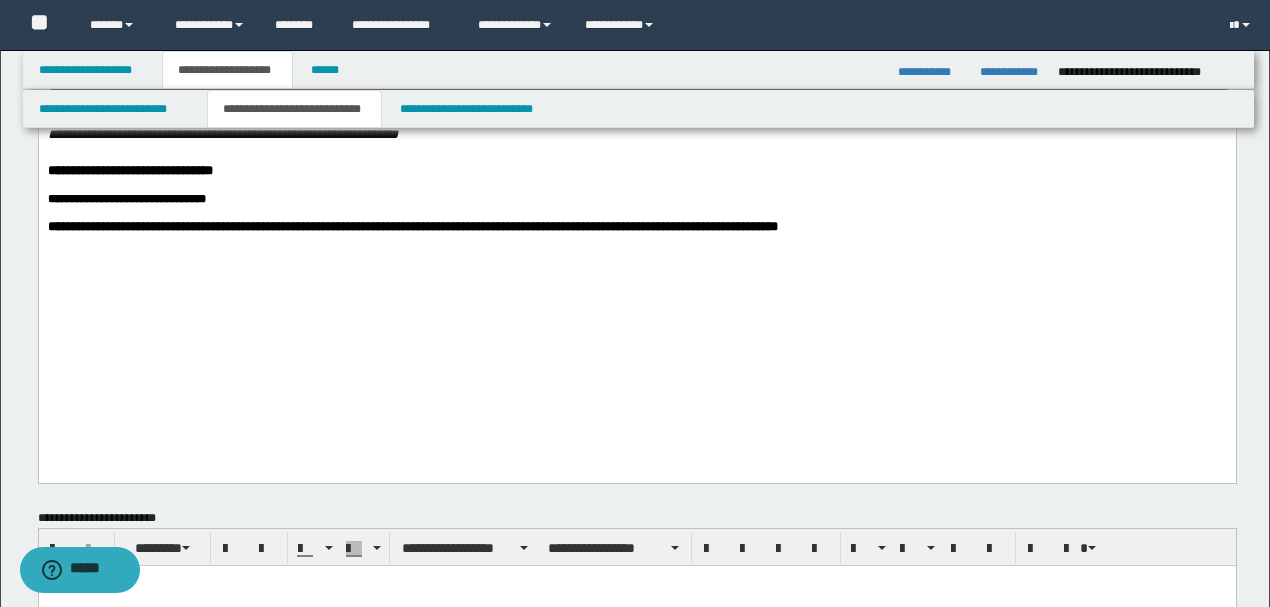 click on "**********" at bounding box center [412, 226] 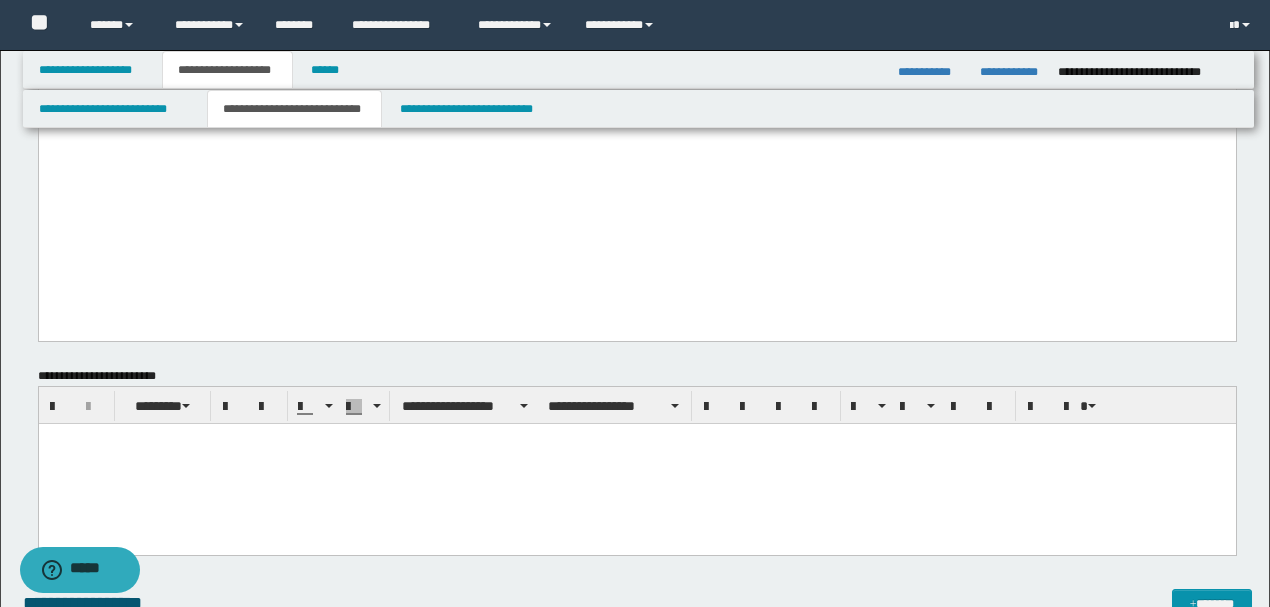 scroll, scrollTop: 1133, scrollLeft: 0, axis: vertical 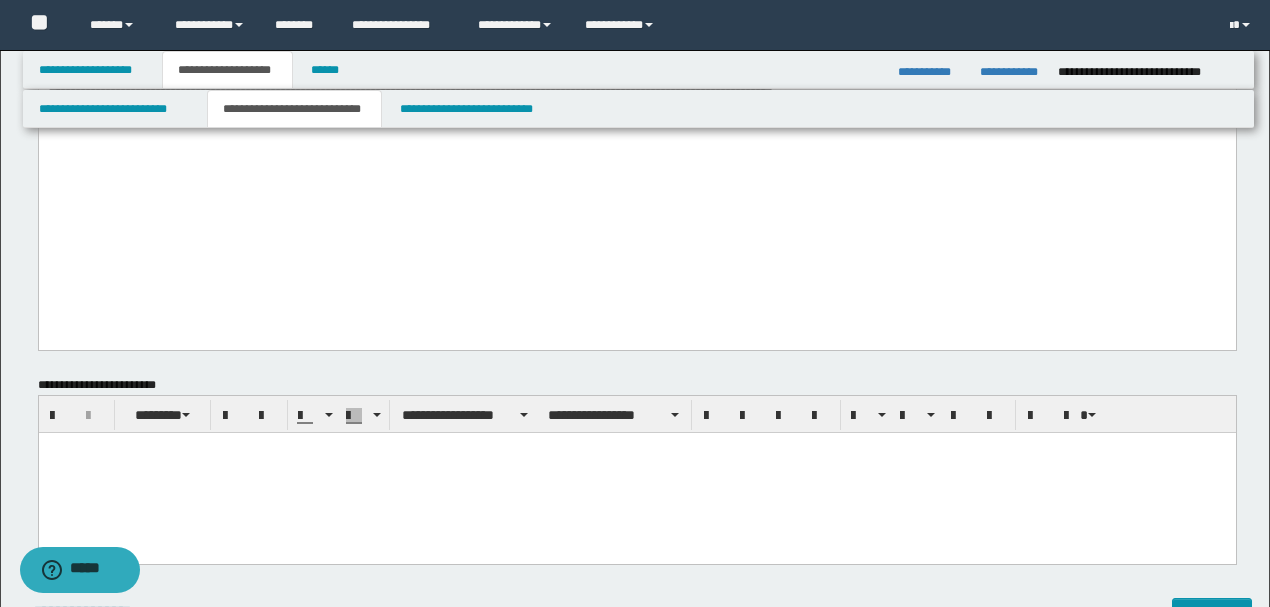 click on "**********" at bounding box center (636, 94) 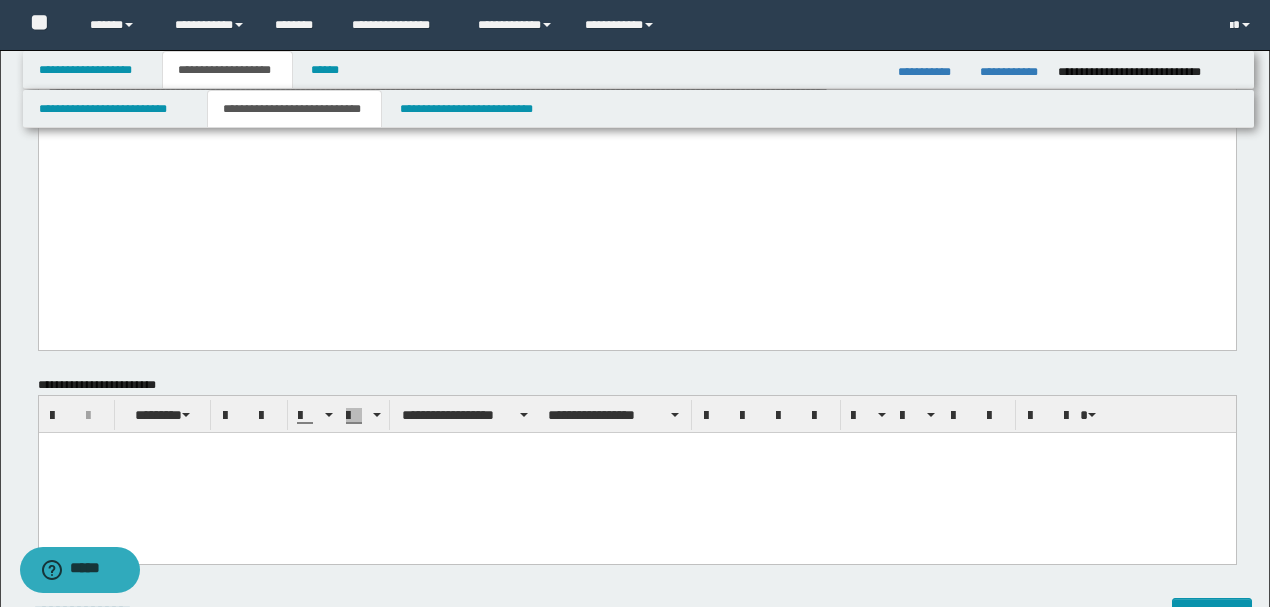 click on "**********" at bounding box center (636, -379) 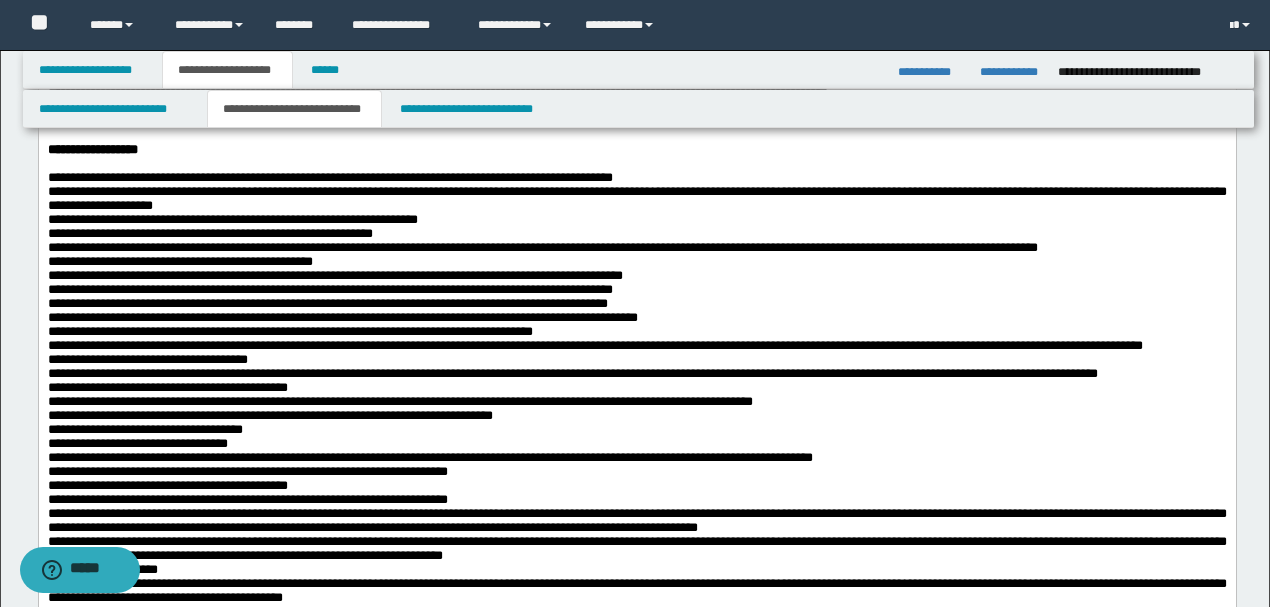 click on "**********" at bounding box center [636, 220] 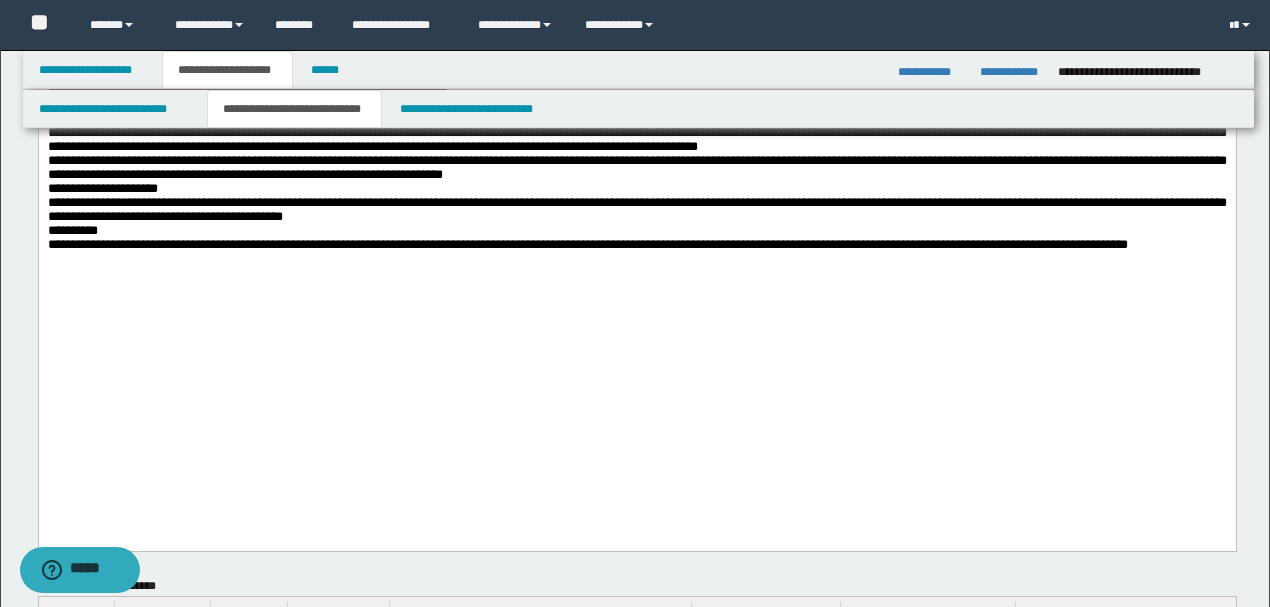 scroll, scrollTop: 1533, scrollLeft: 0, axis: vertical 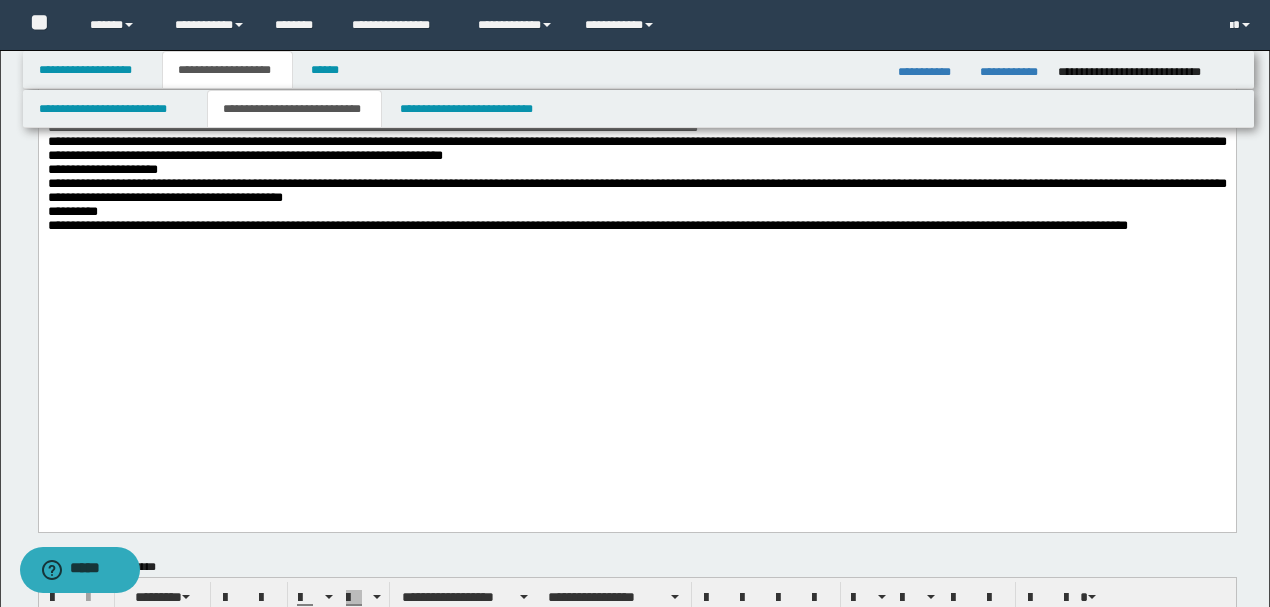 click on "**********" at bounding box center (636, 120) 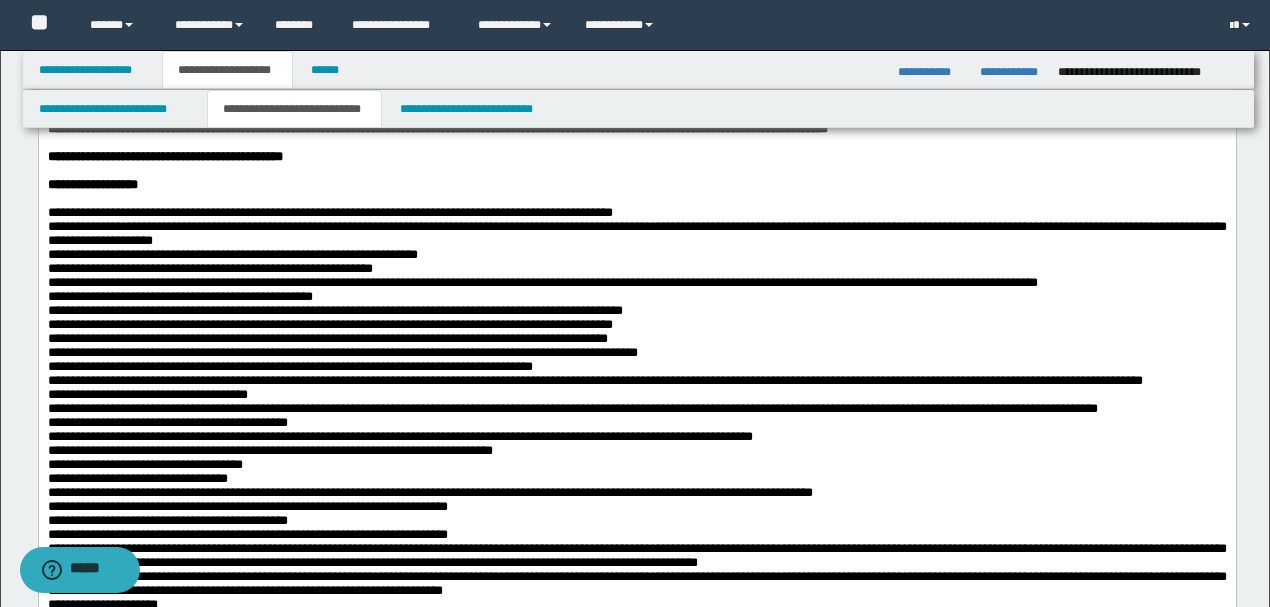 scroll, scrollTop: 1066, scrollLeft: 0, axis: vertical 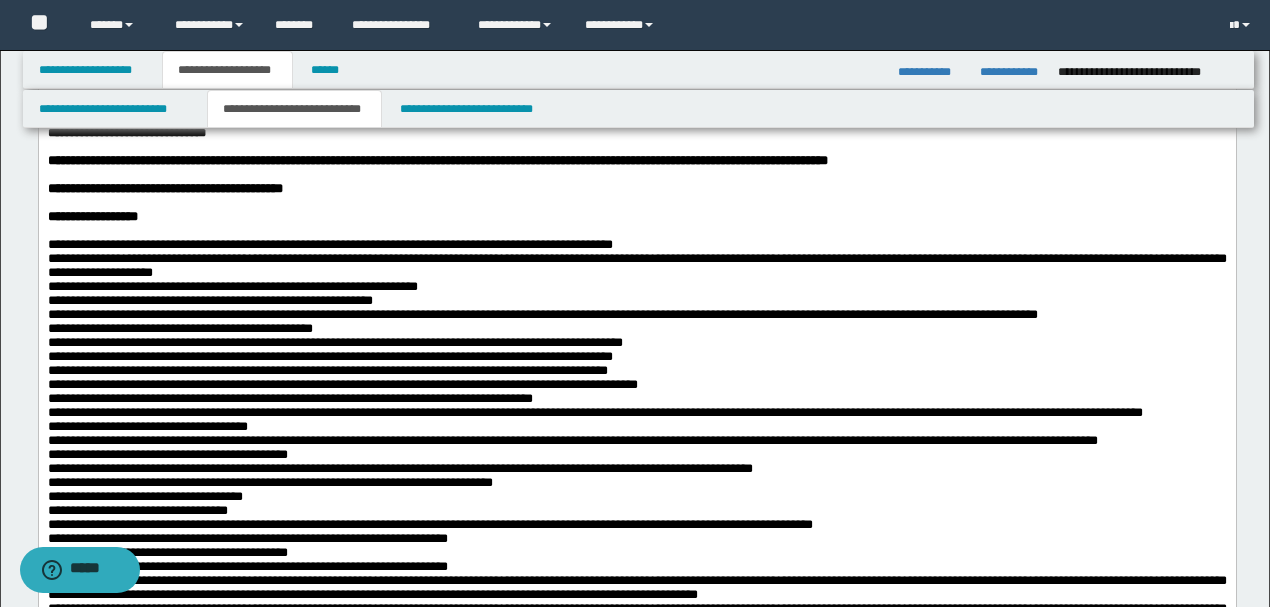 click on "**********" at bounding box center (636, 189) 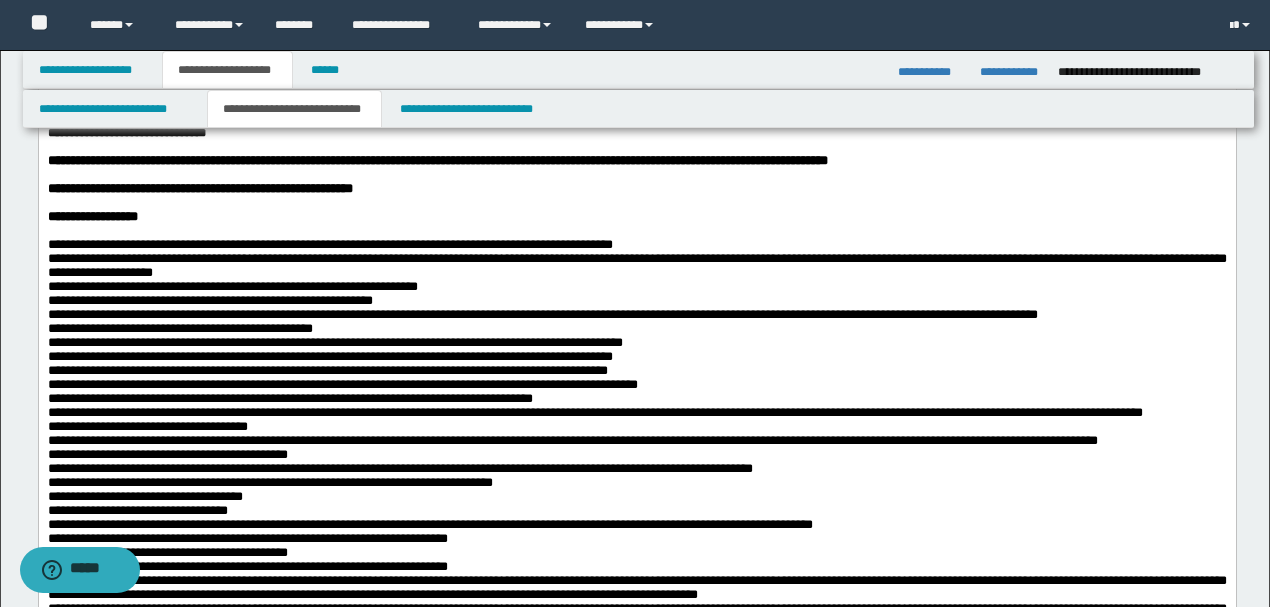 click on "**********" at bounding box center [636, 217] 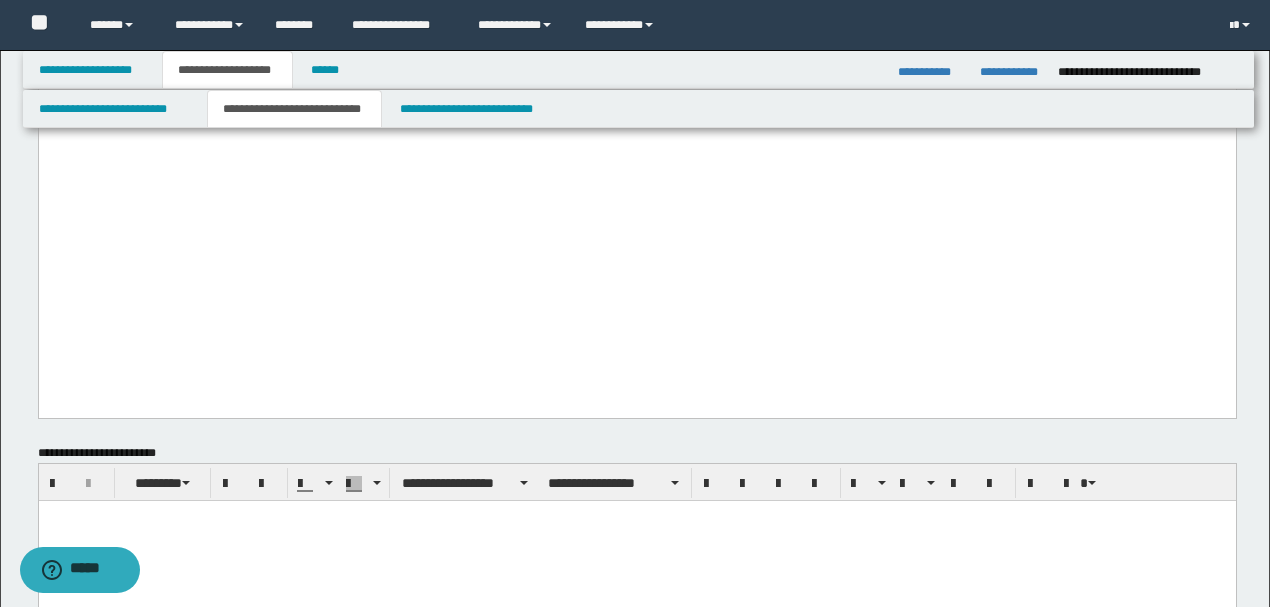 scroll, scrollTop: 1600, scrollLeft: 0, axis: vertical 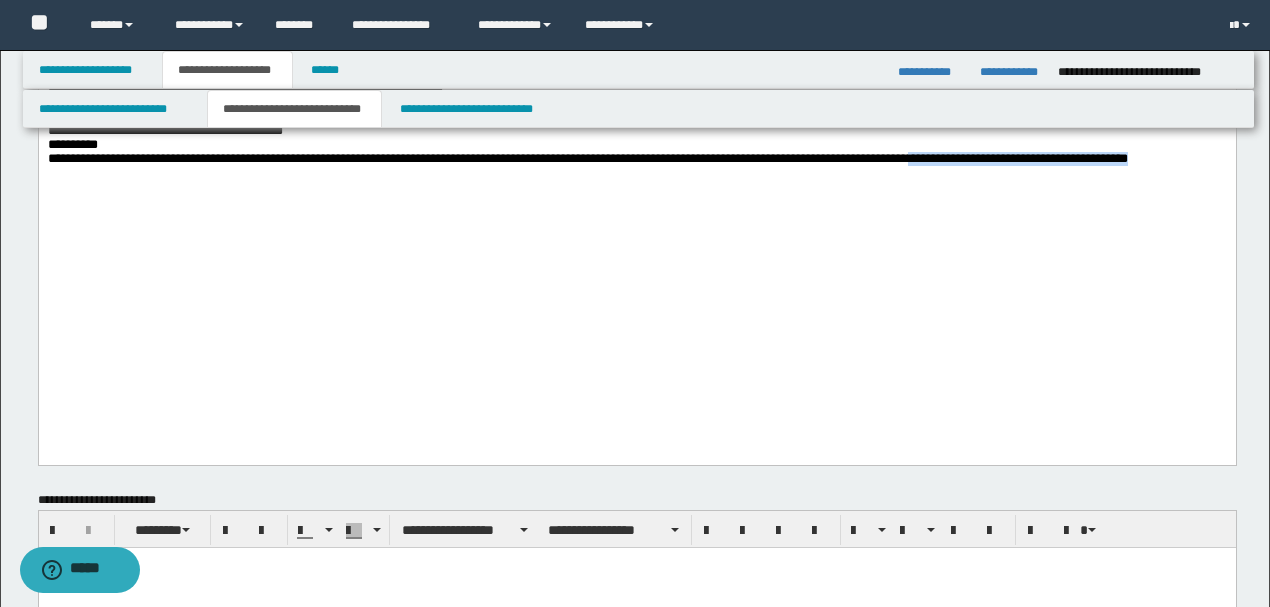 drag, startPoint x: 1216, startPoint y: 348, endPoint x: 972, endPoint y: 351, distance: 244.01845 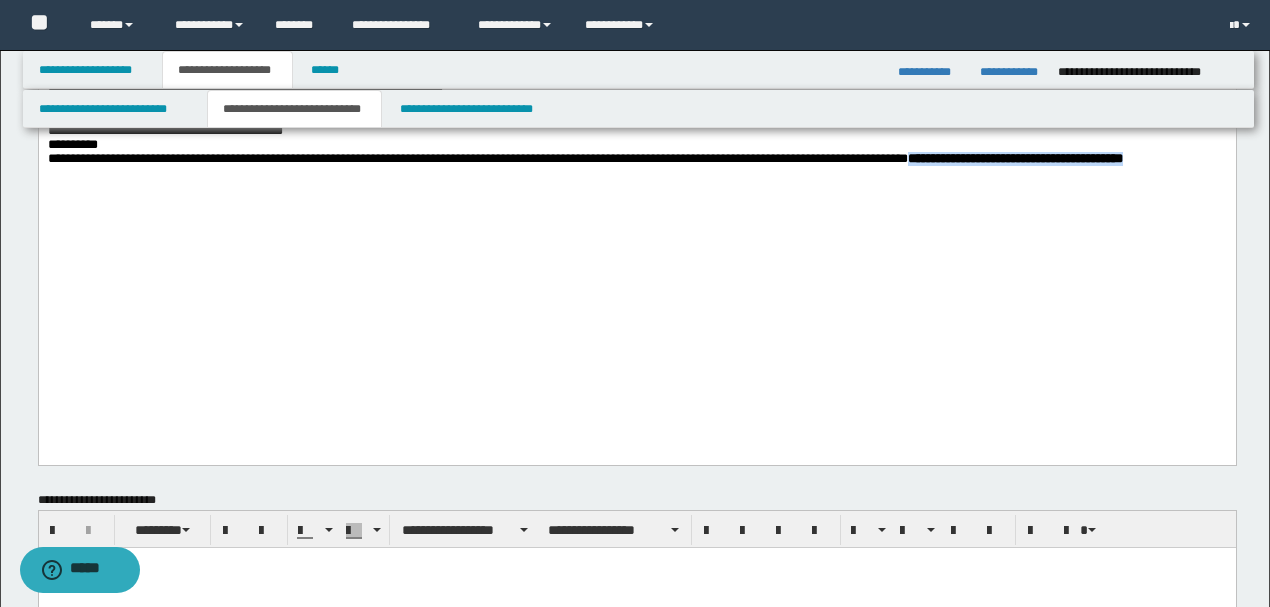 drag, startPoint x: 982, startPoint y: 368, endPoint x: 1047, endPoint y: 385, distance: 67.18631 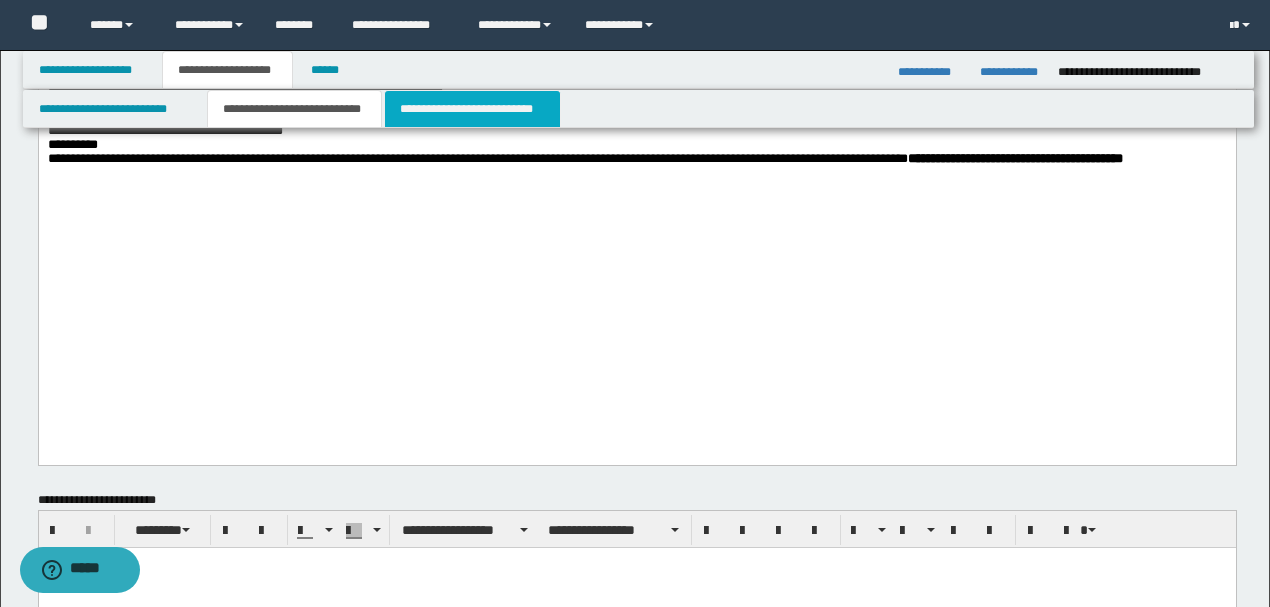 click on "**********" at bounding box center (472, 109) 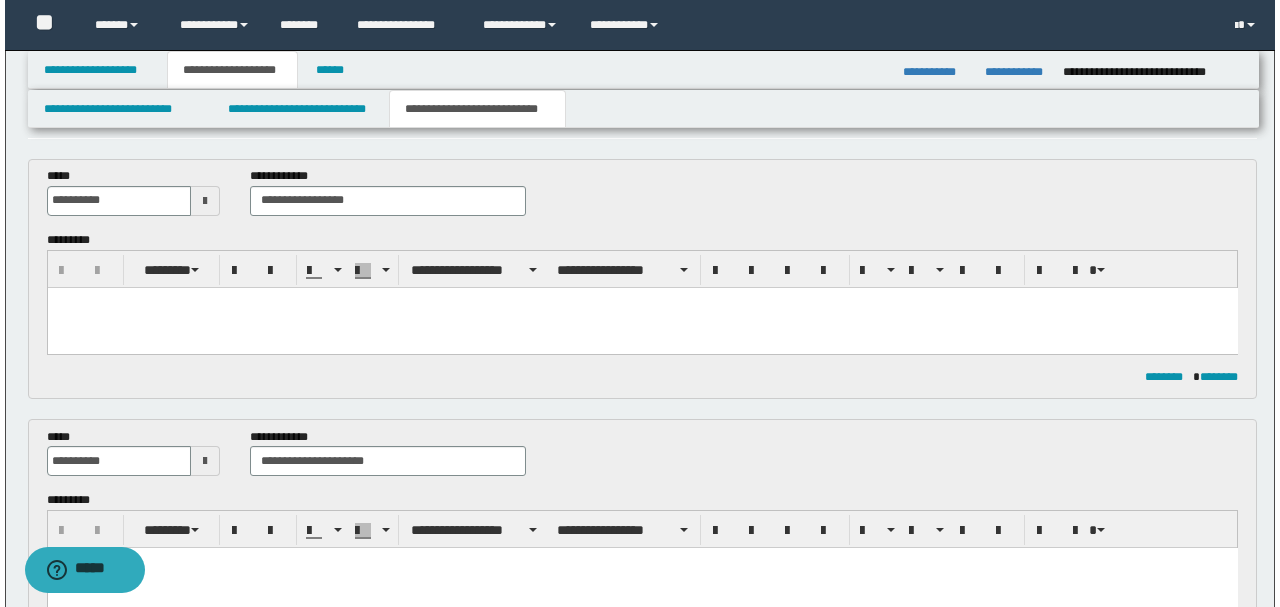 scroll, scrollTop: 0, scrollLeft: 0, axis: both 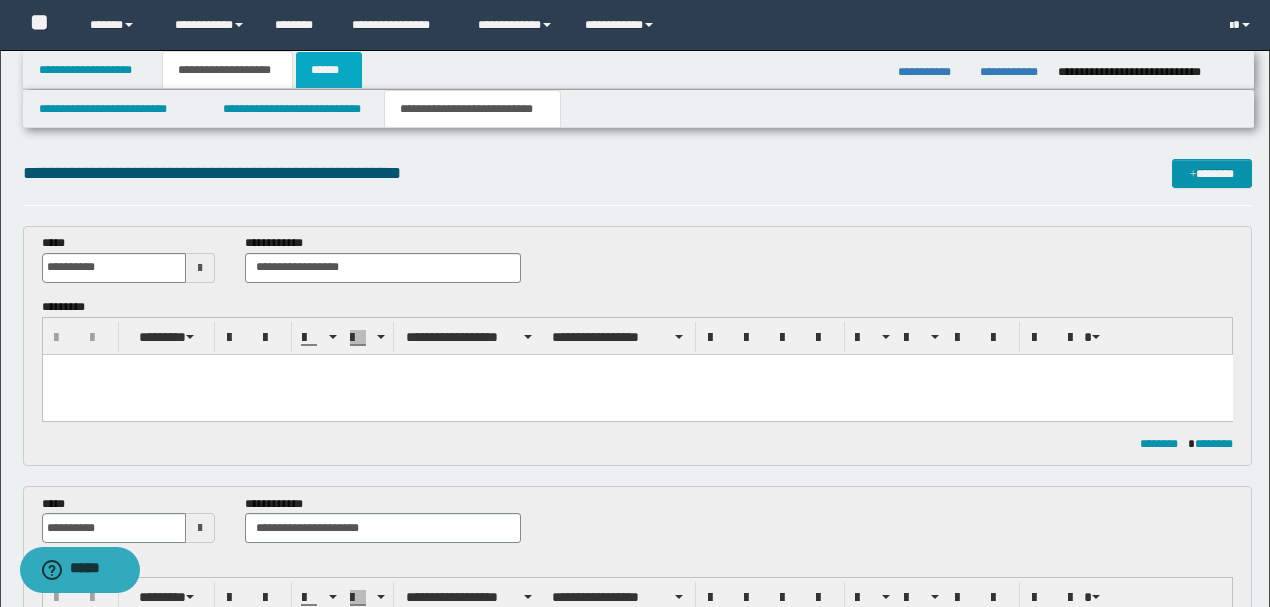 click on "******" at bounding box center [329, 70] 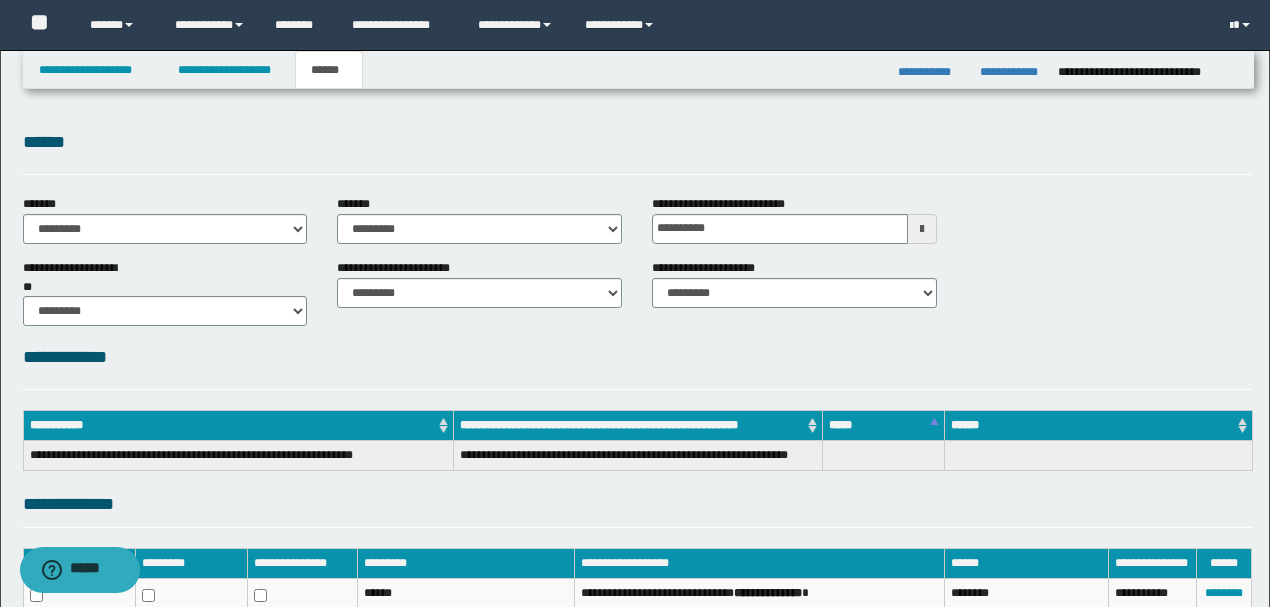 scroll, scrollTop: 318, scrollLeft: 0, axis: vertical 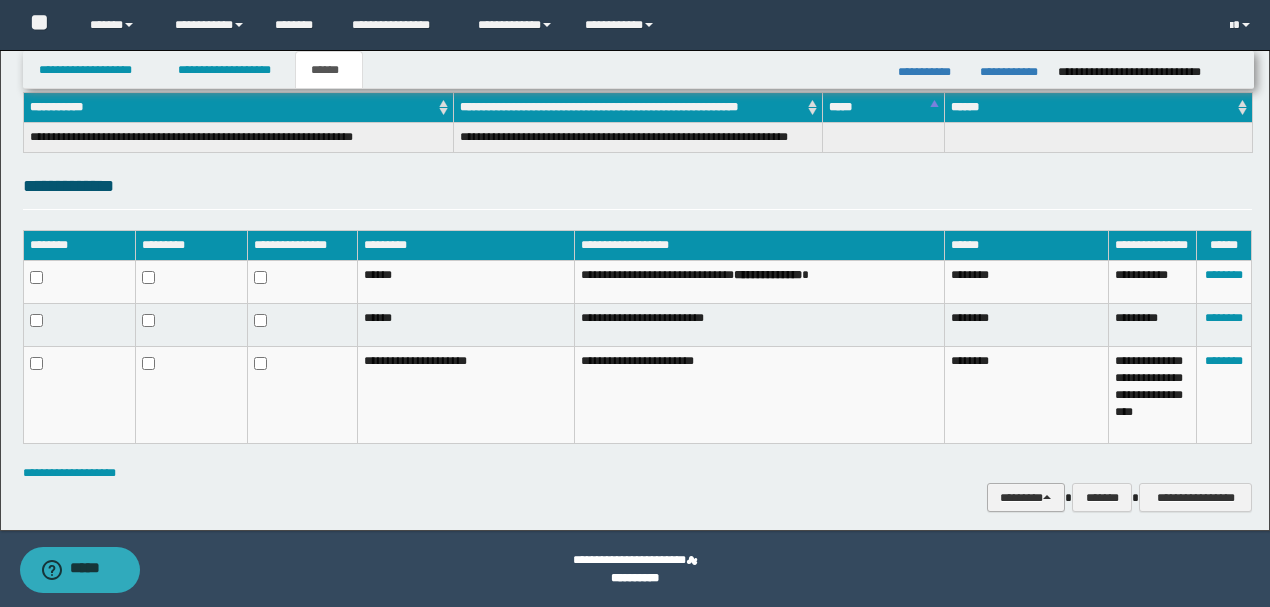 click on "********" at bounding box center (1026, 497) 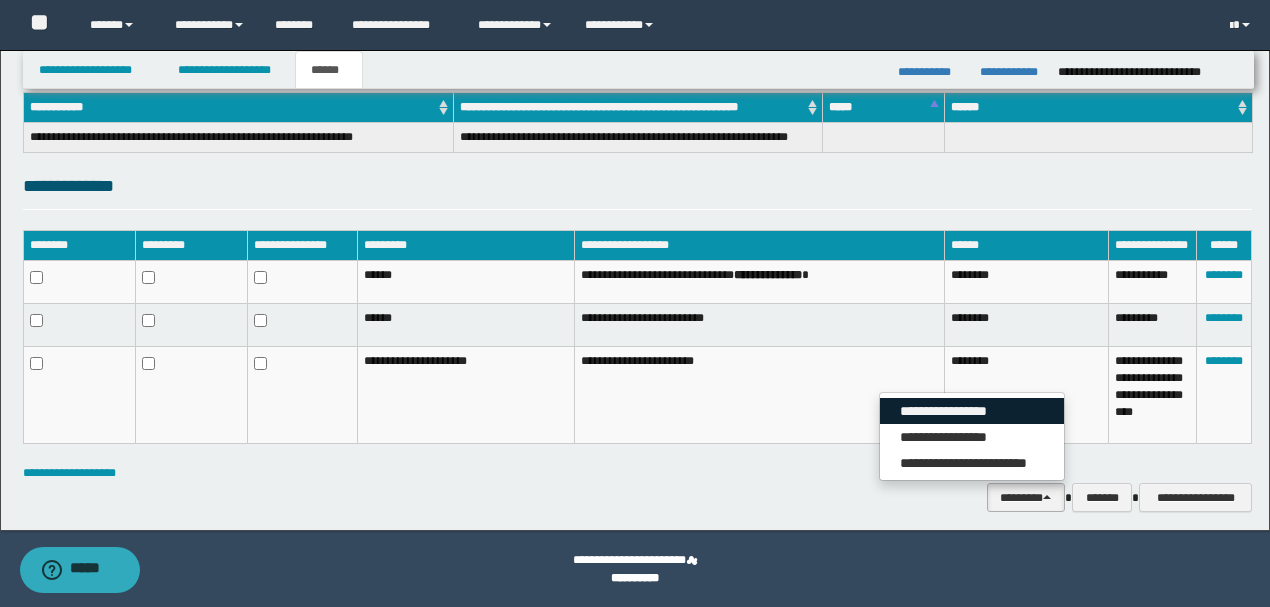 click on "**********" at bounding box center [972, 411] 